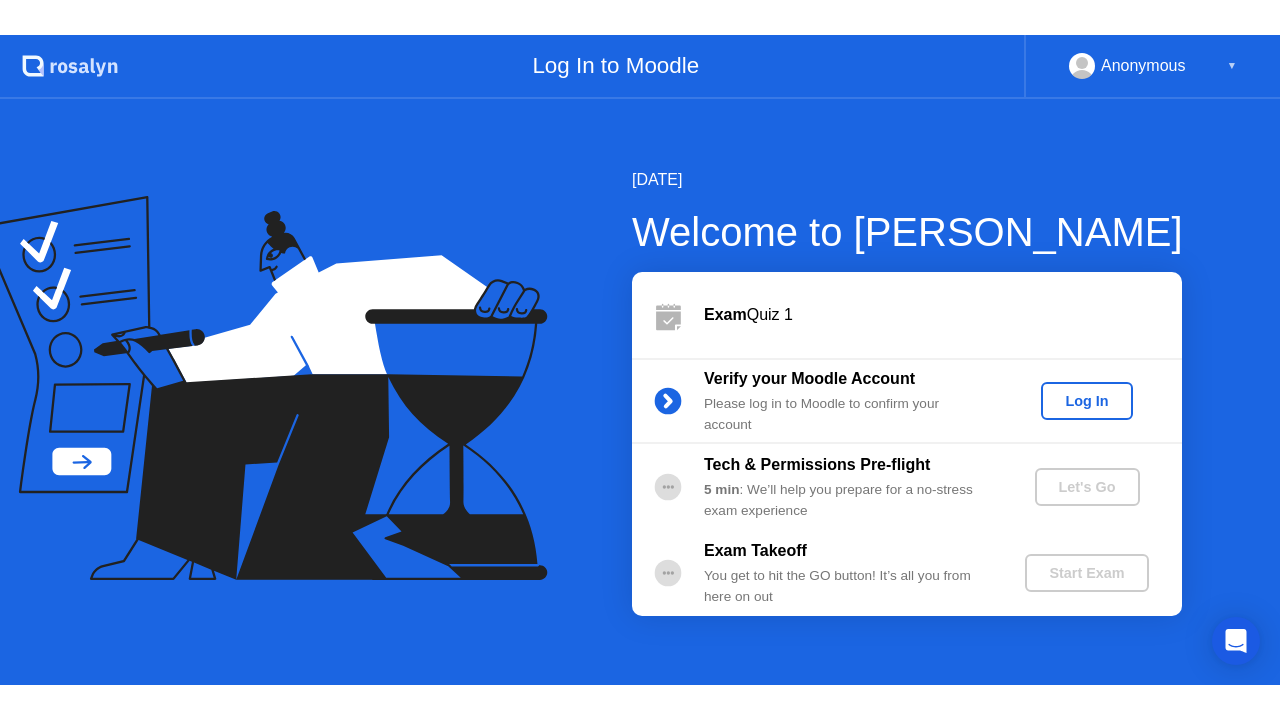 scroll, scrollTop: 0, scrollLeft: 0, axis: both 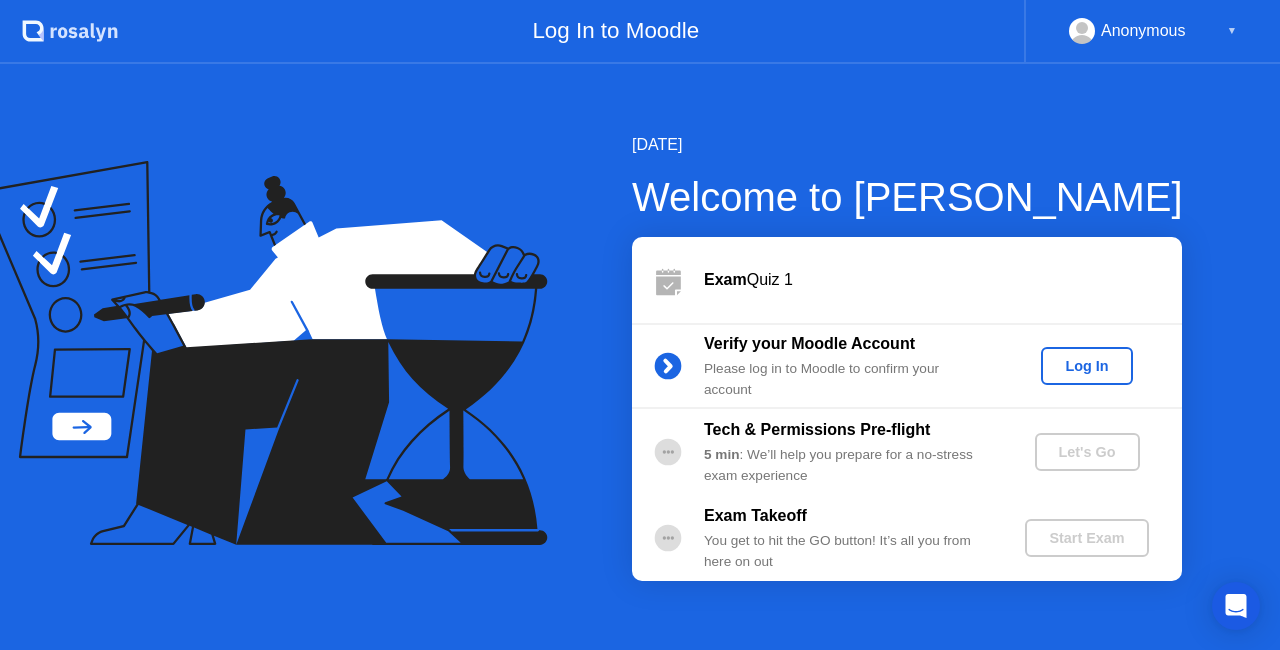 click on "Log In" 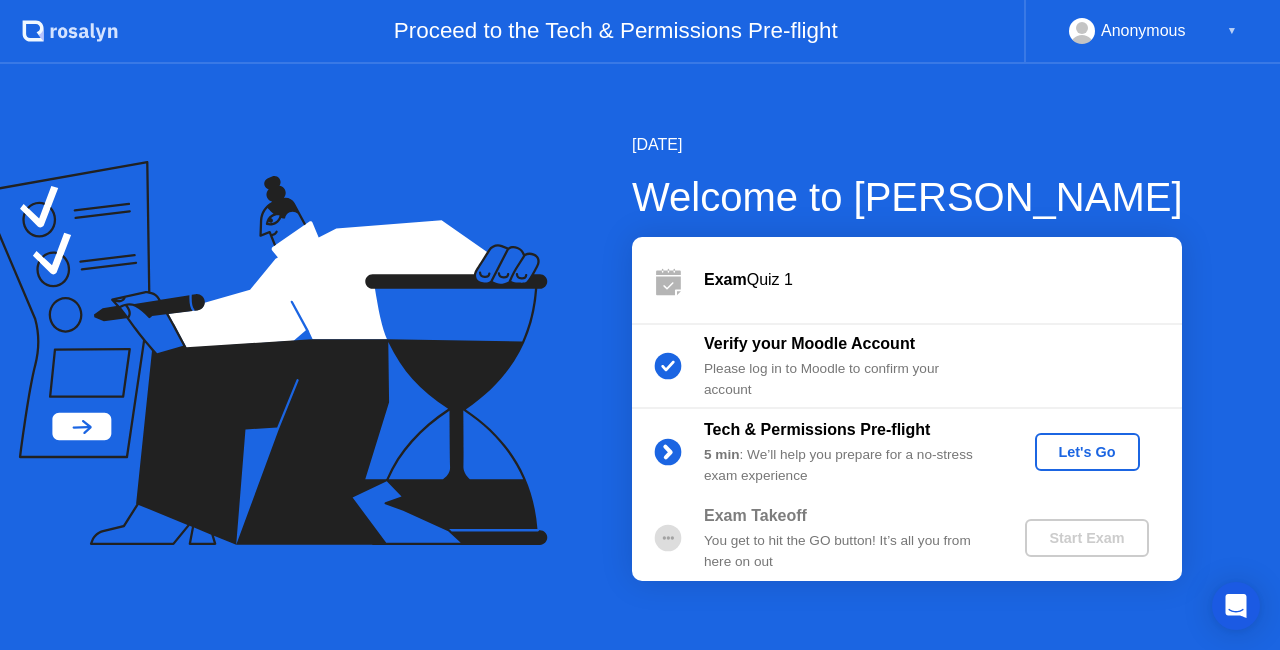 click on "Let's Go" 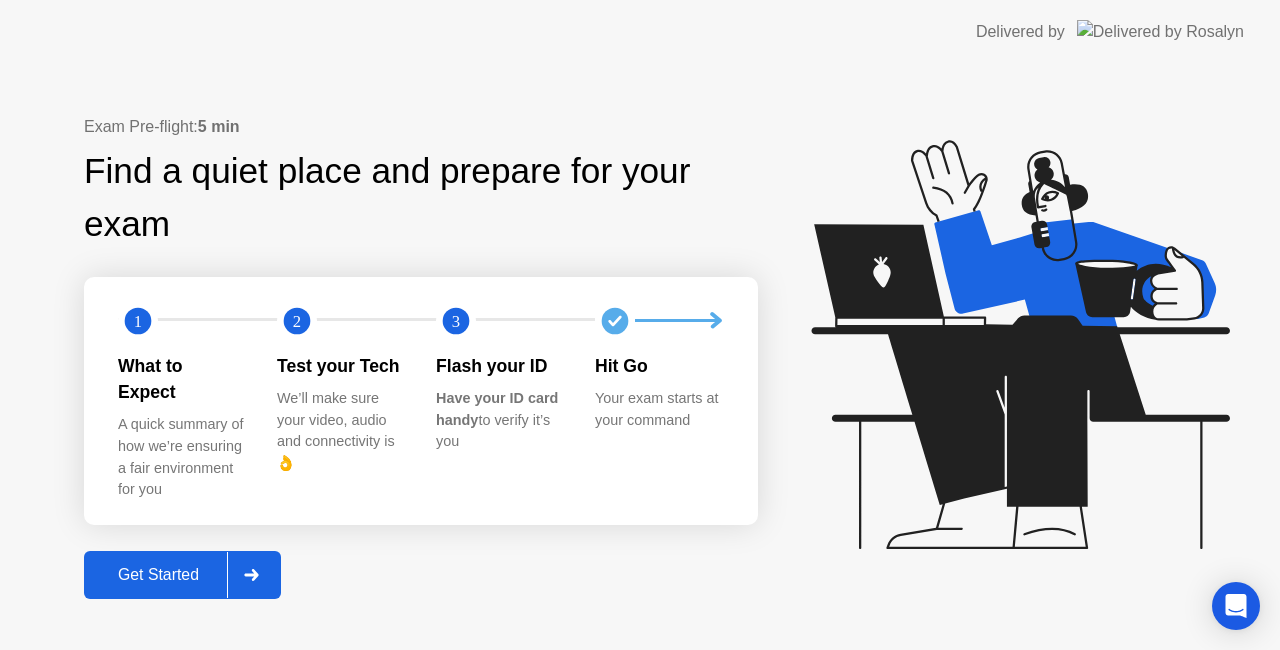 click on "Get Started" 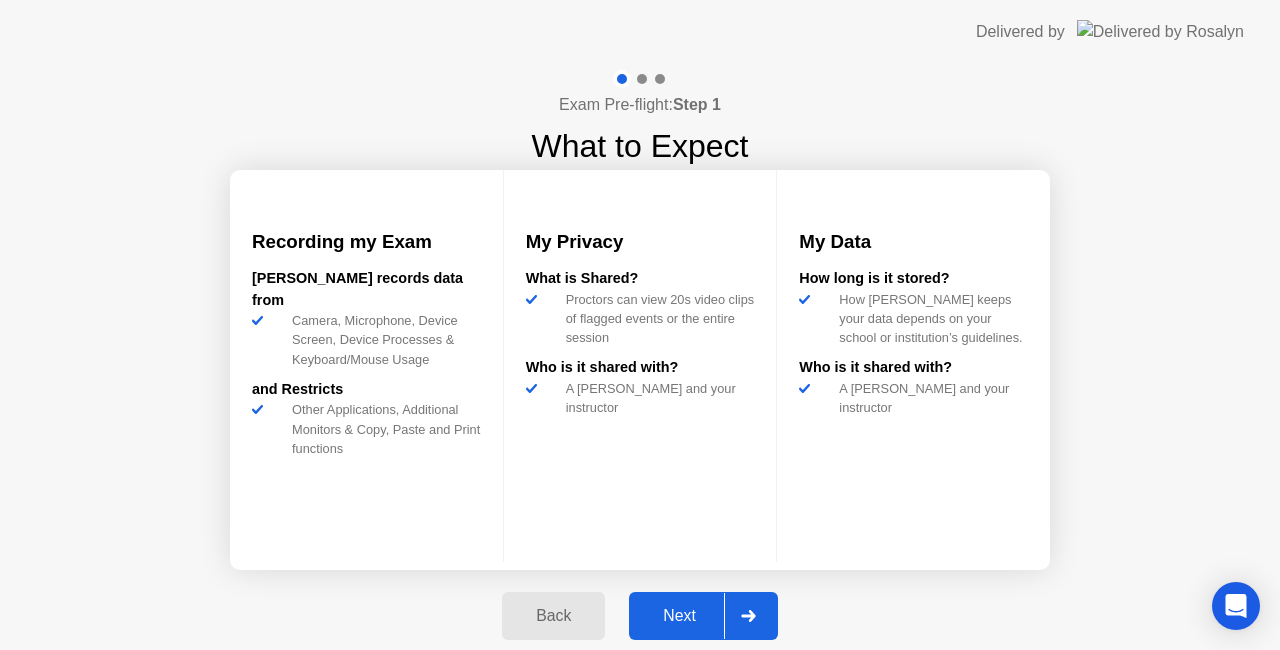 click on "Next" 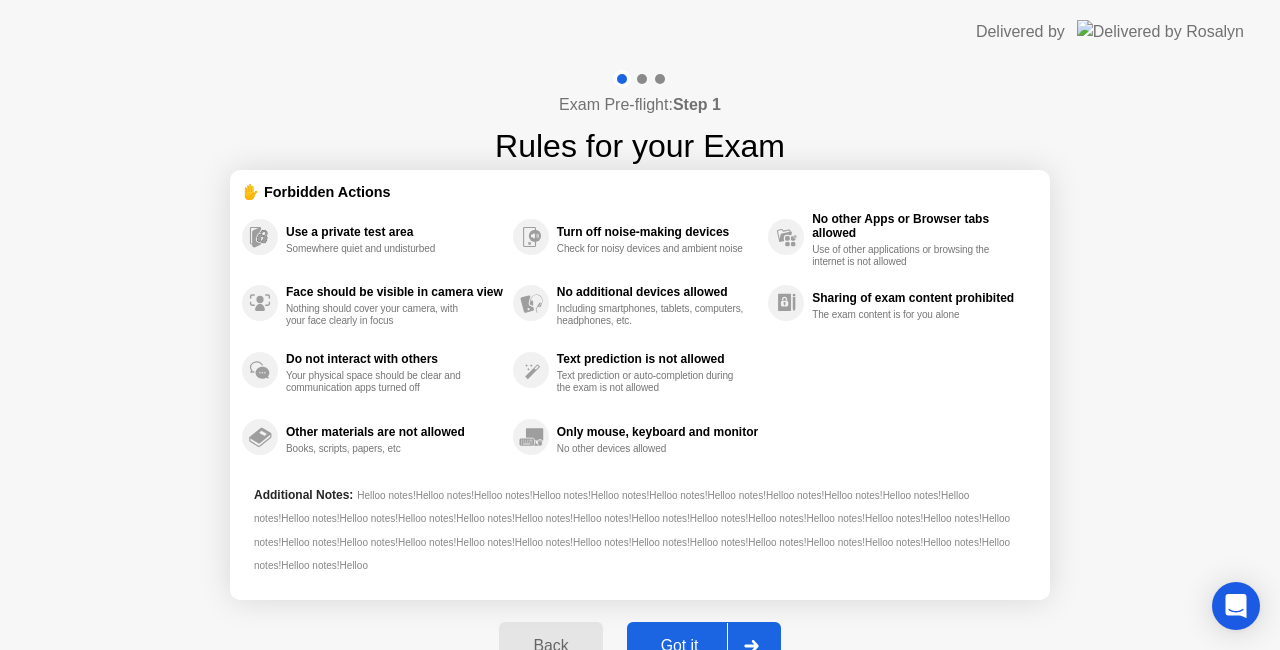 click on "Back Got it" 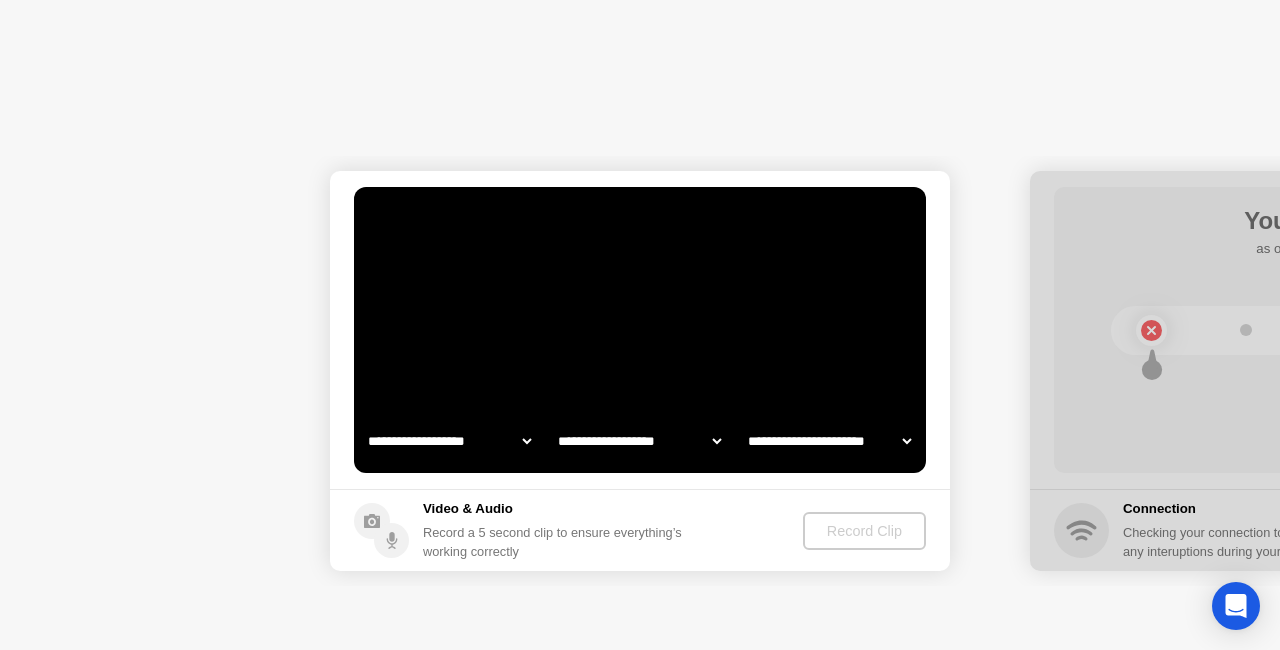 select on "**********" 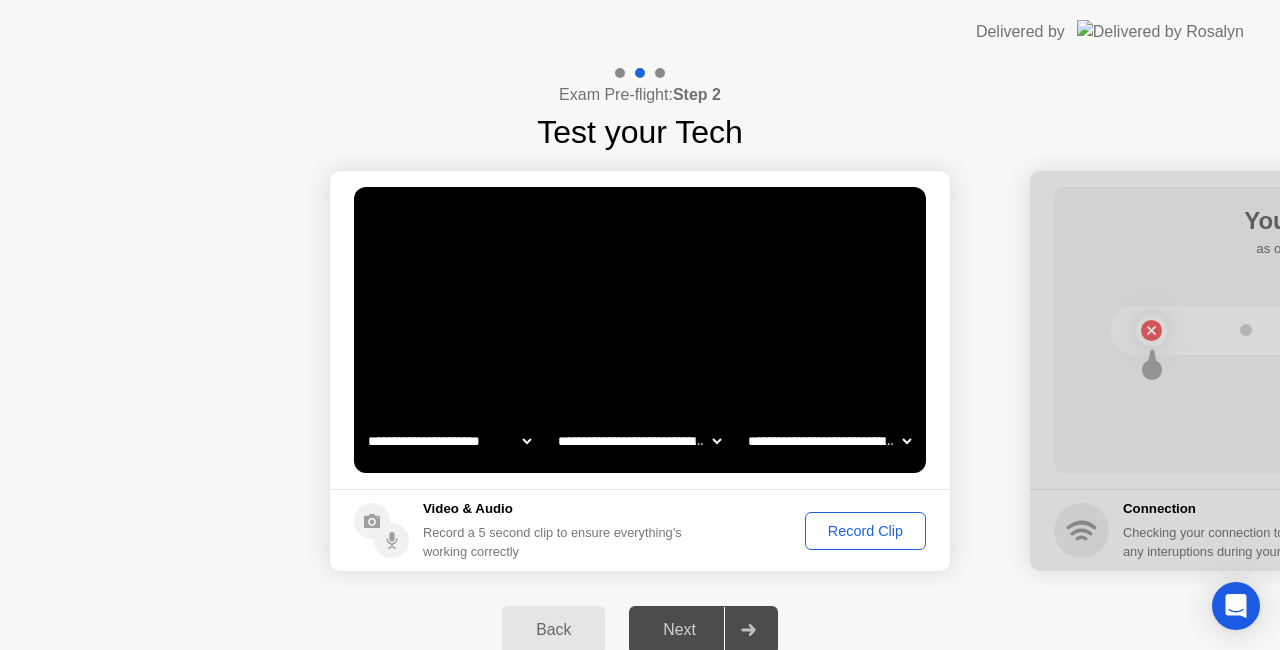 click on "Record Clip" 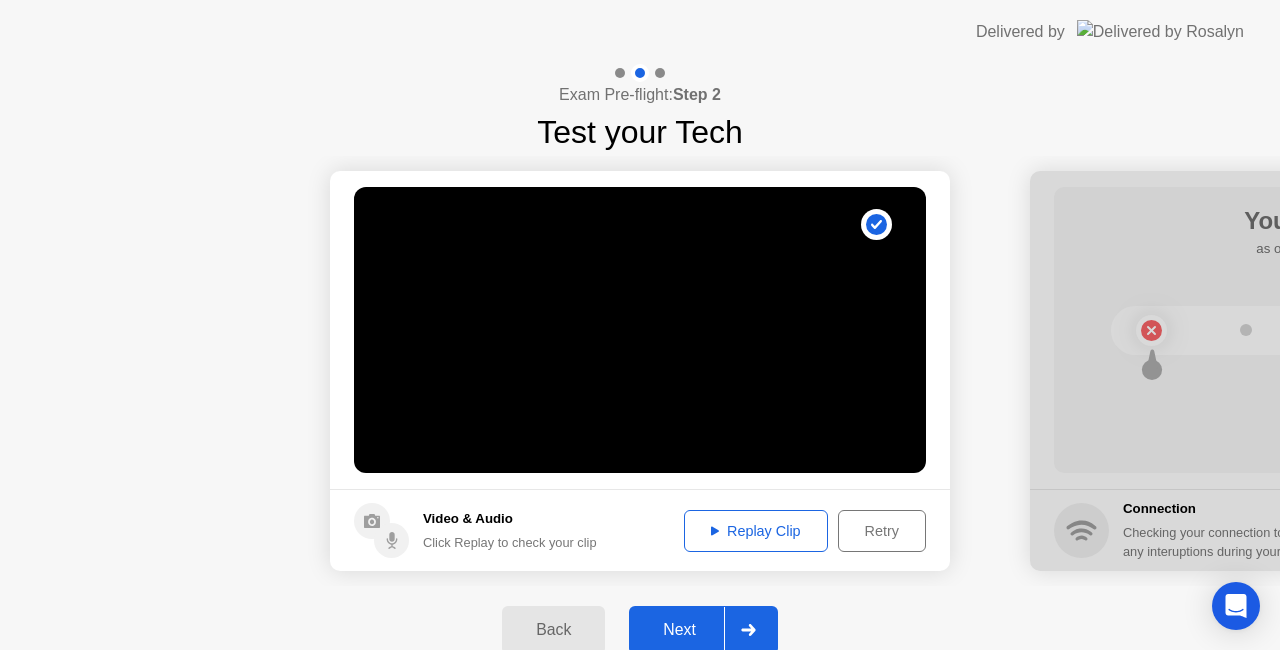 click on "Next" 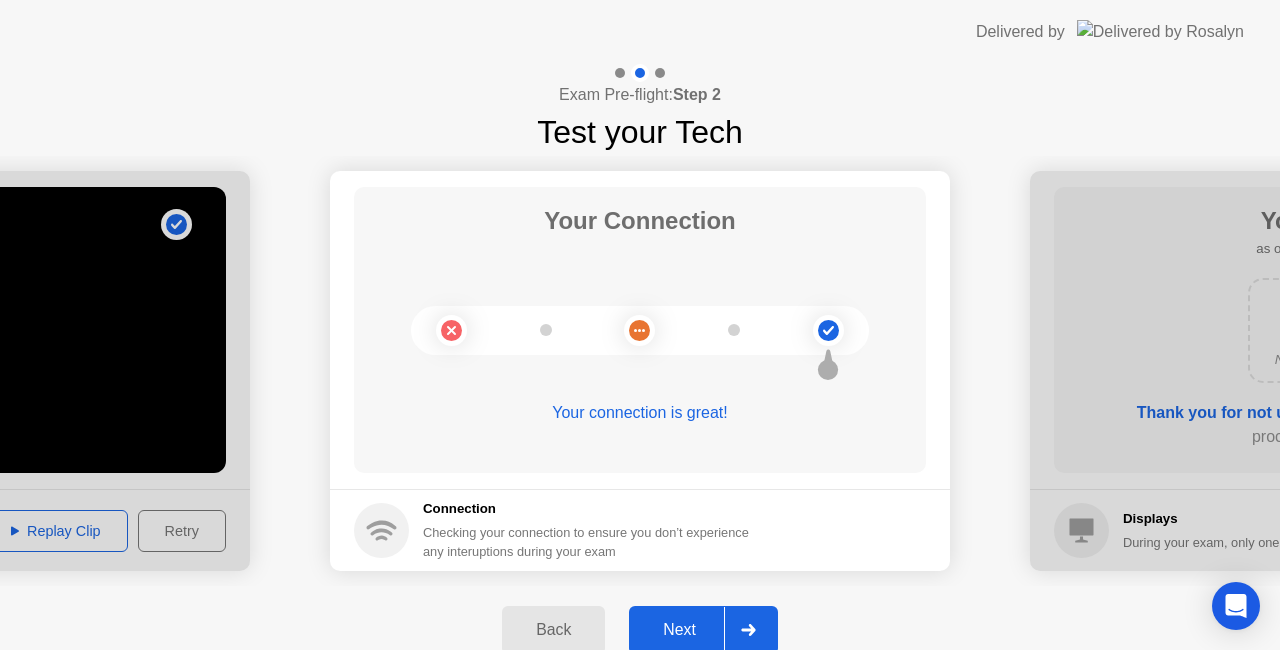 click on "Next" 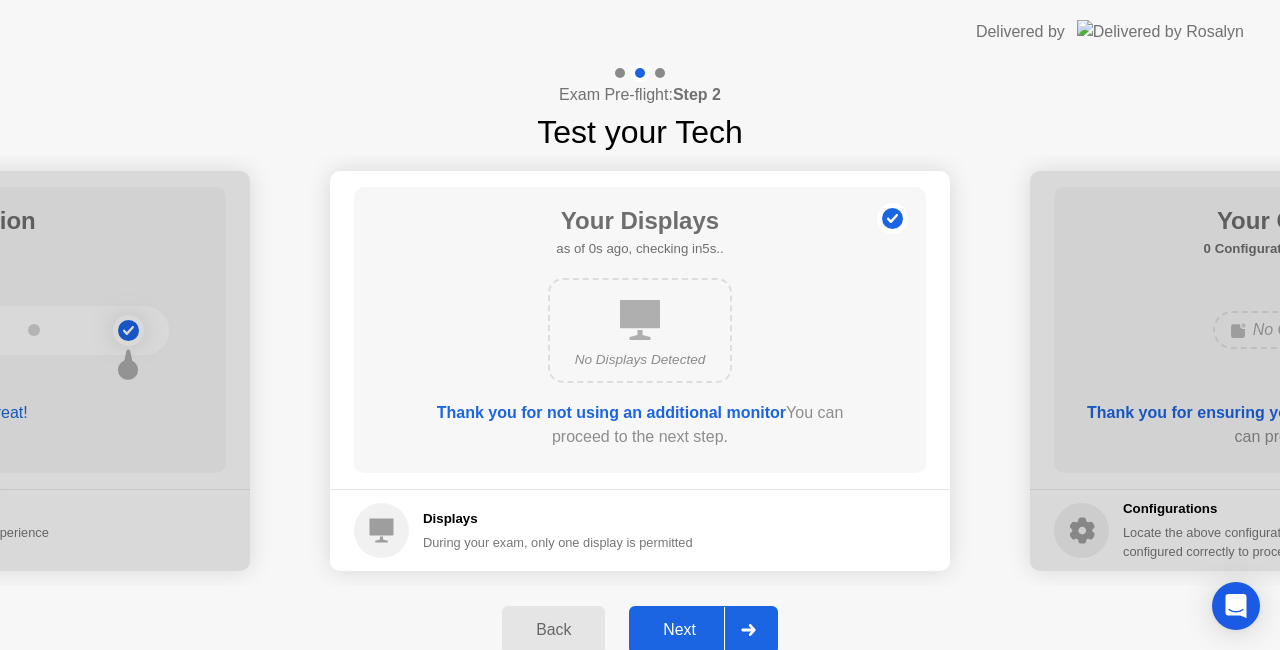 click on "Next" 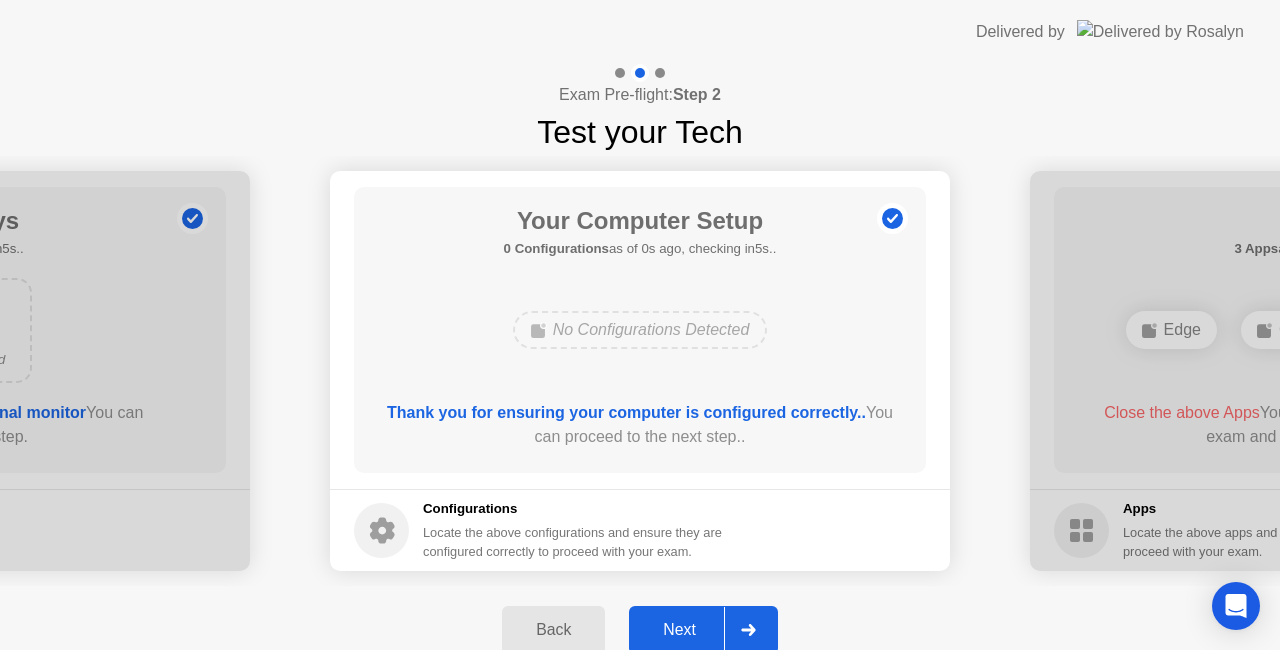 click on "Next" 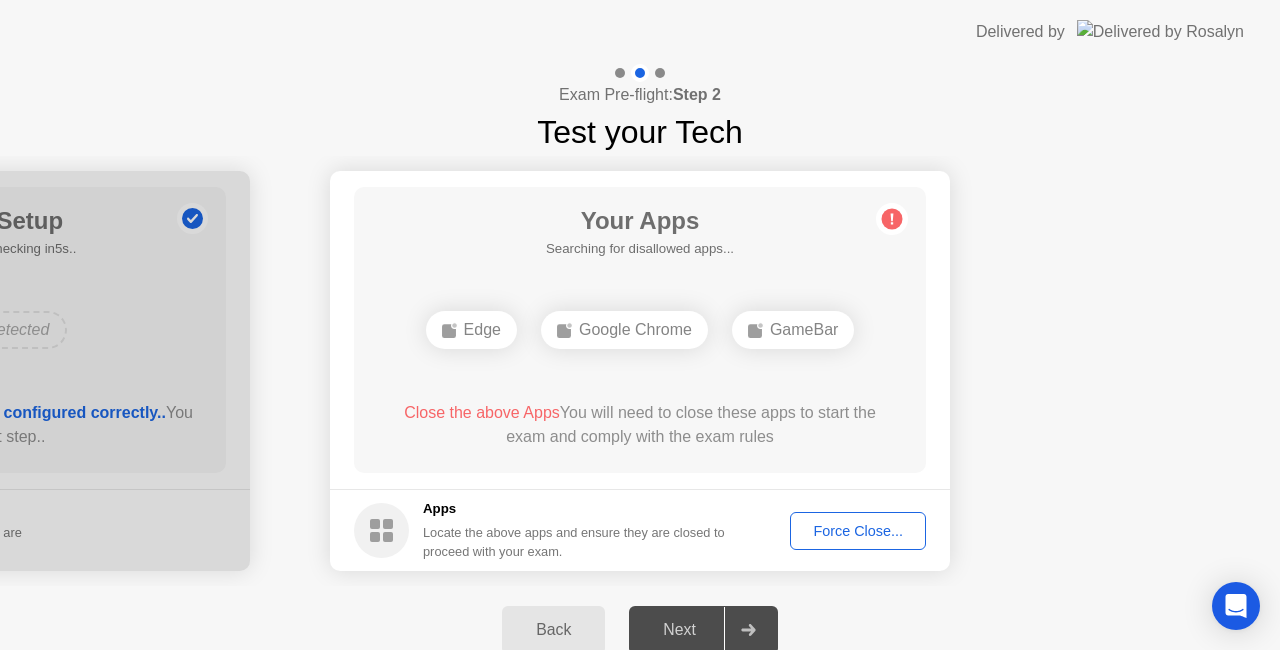 click on "Next" 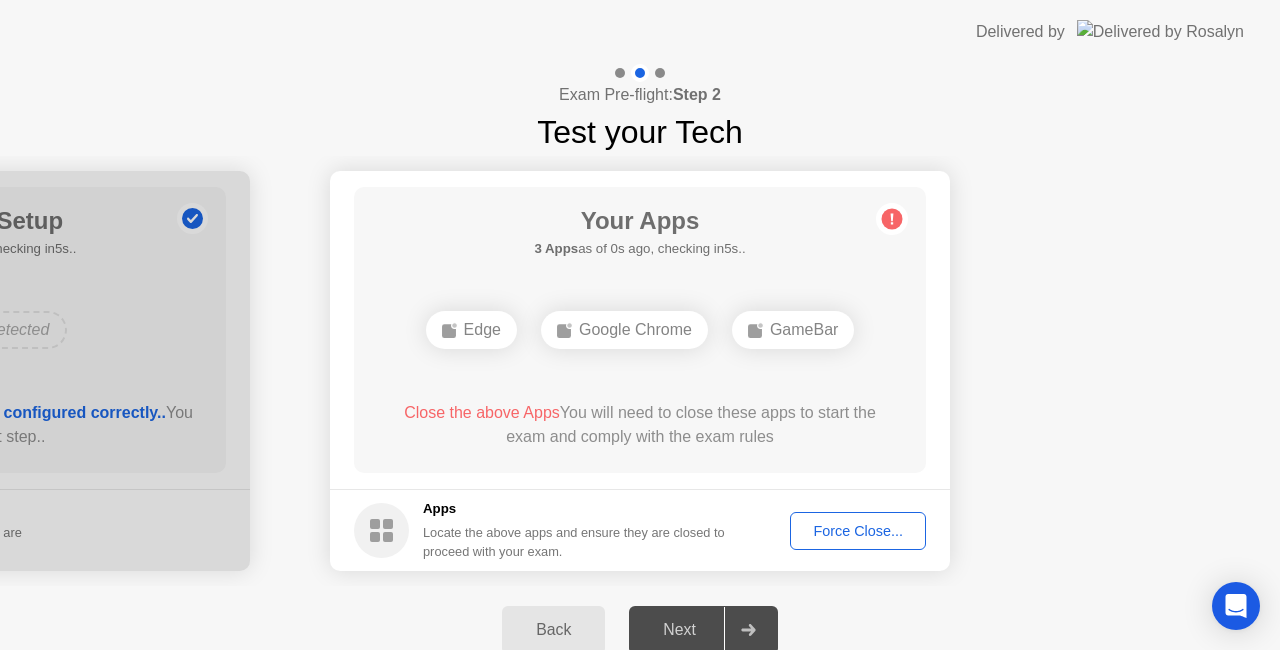 click on "Force Close..." 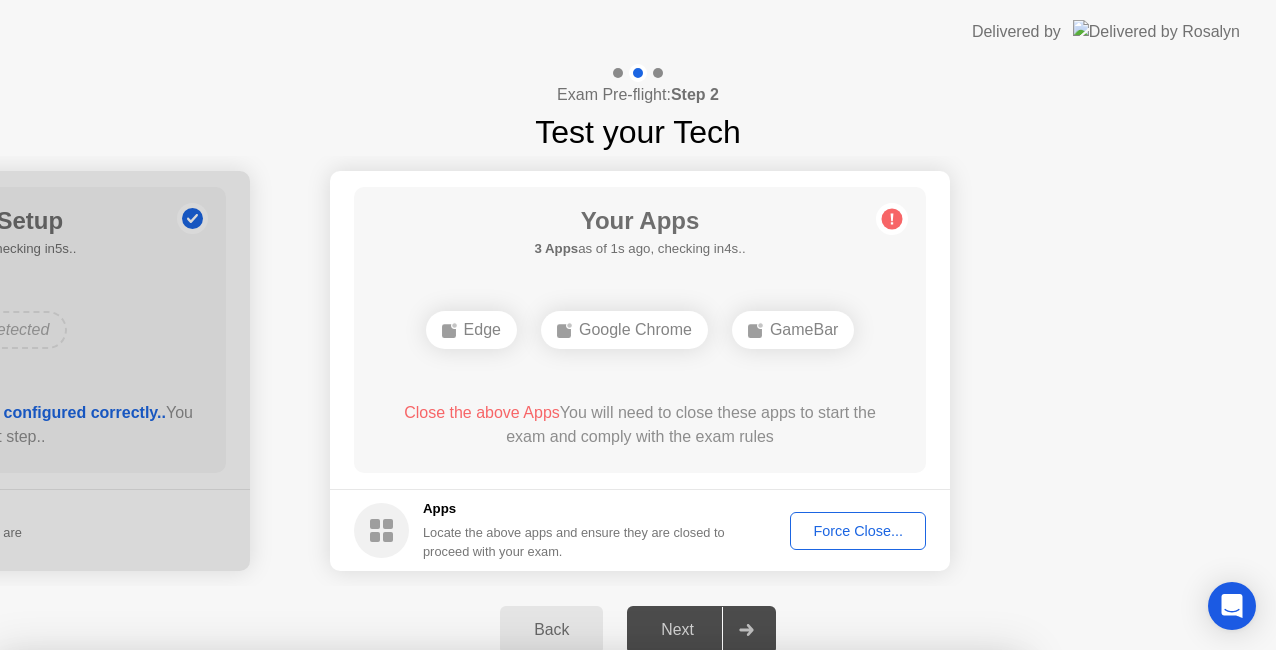 click on "Confirm" at bounding box center [577, 926] 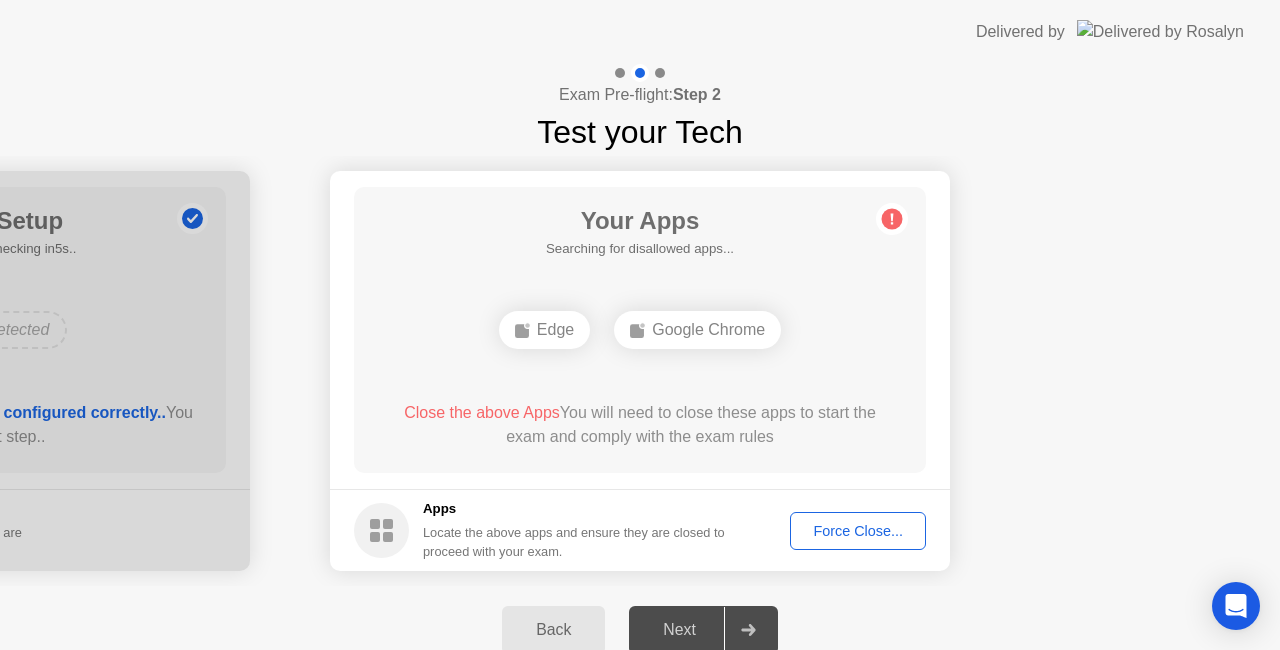 click on "Force Close..." 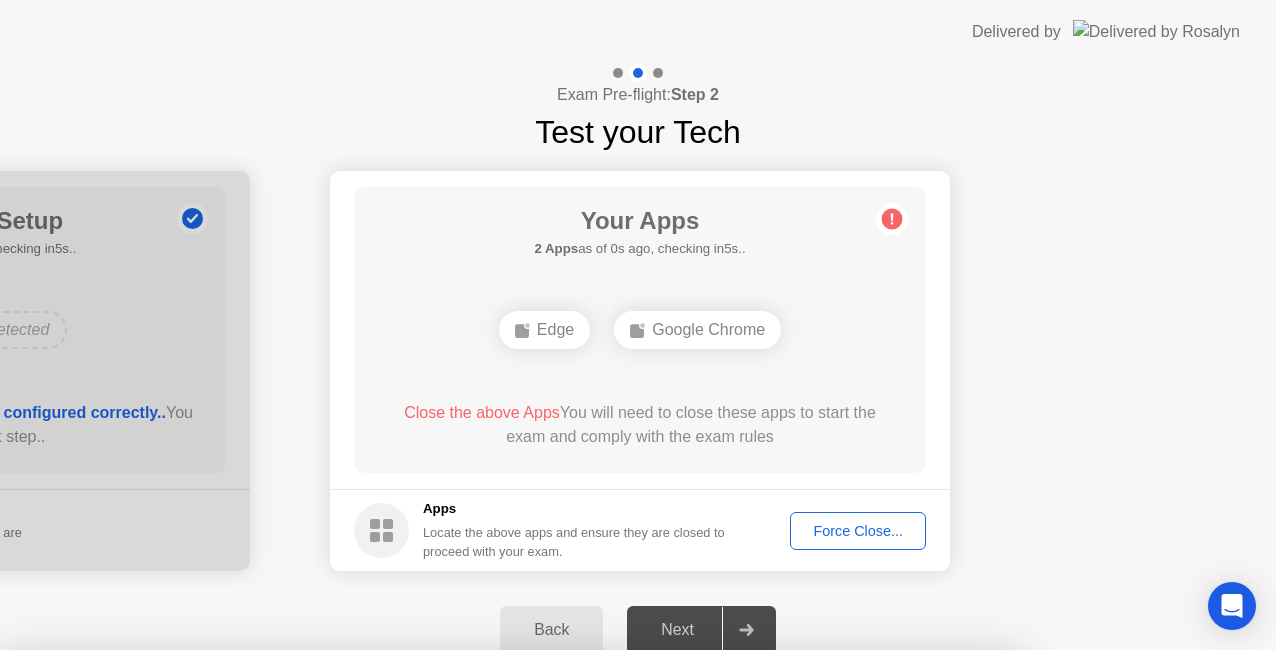 click on "Confirm" at bounding box center [577, 926] 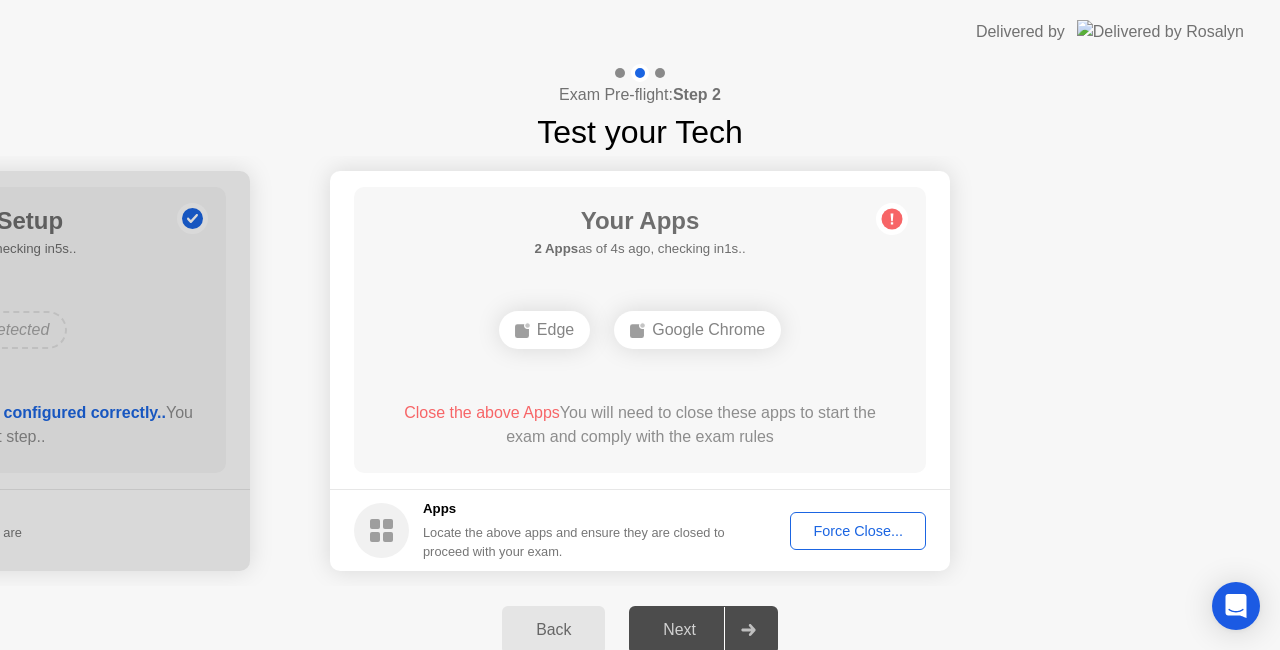 click on "Force Close..." 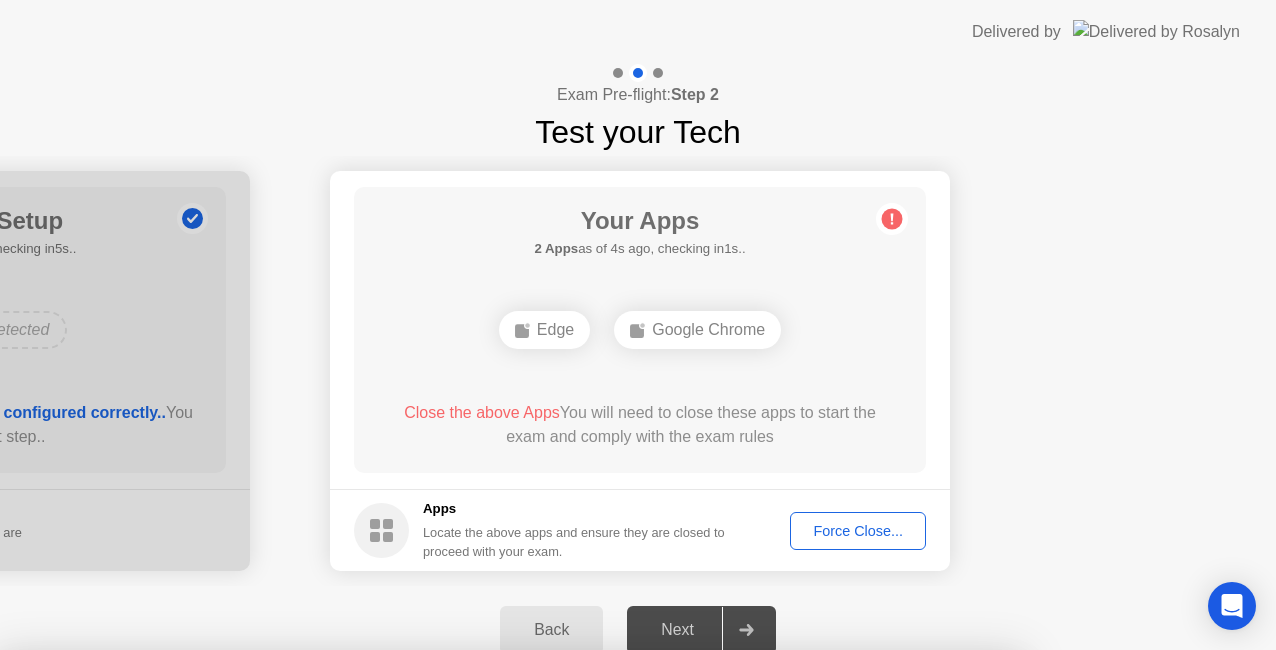 click on "Confirm" at bounding box center (577, 926) 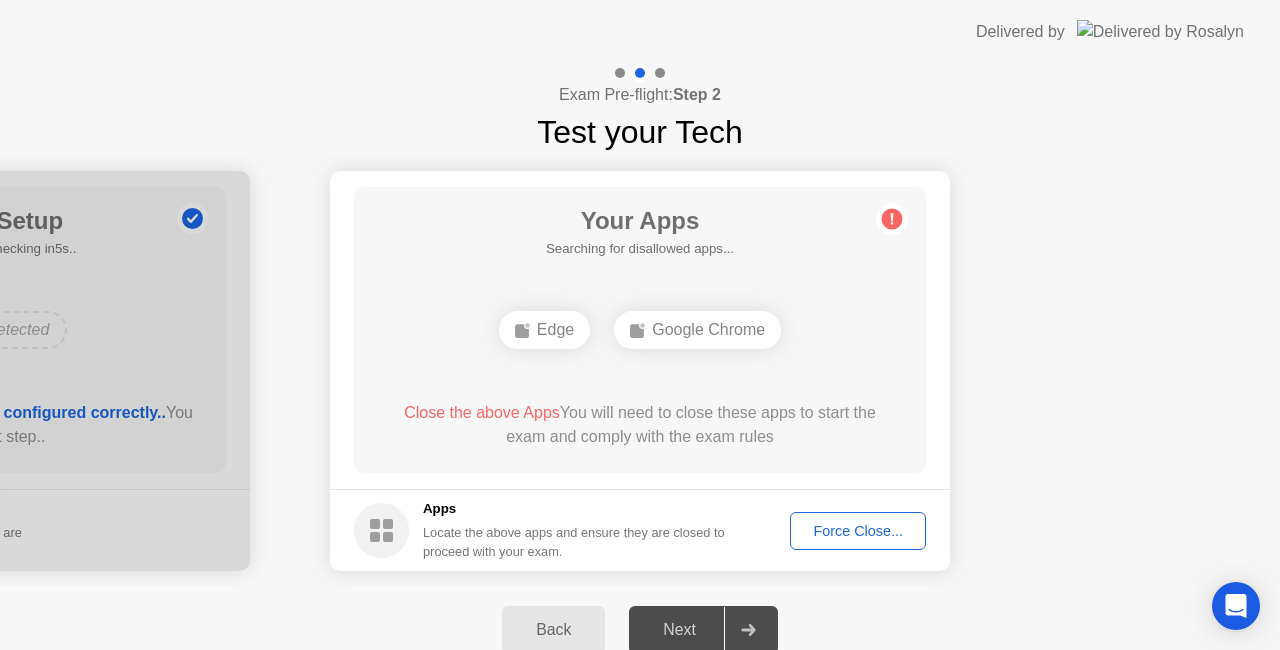 click on "Force Close..." 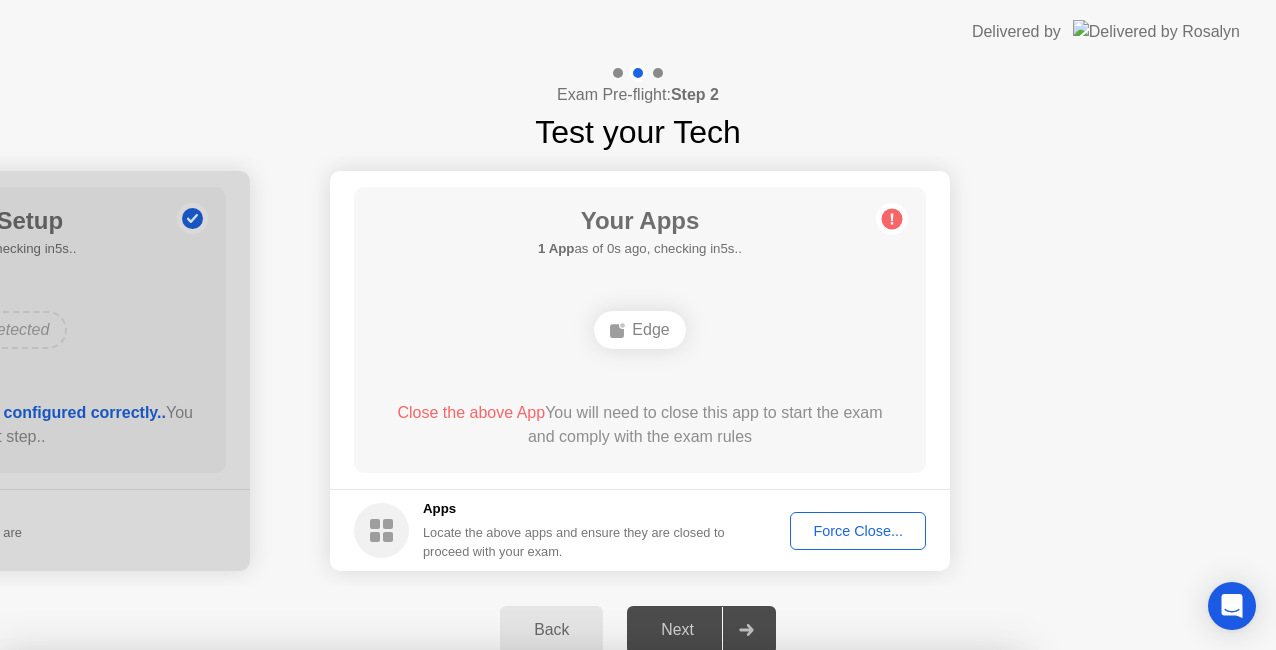click on "Confirm" at bounding box center [577, 926] 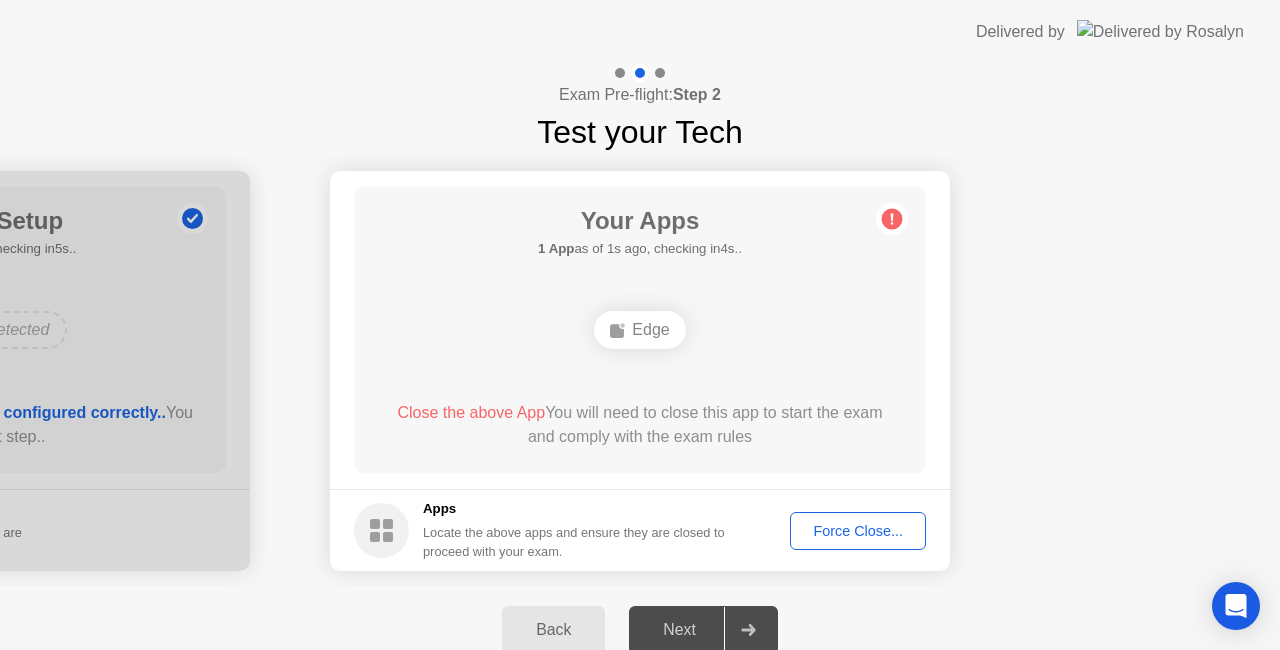click on "Apps Locate the above apps and ensure they are closed to proceed with your exam. Force Close..." 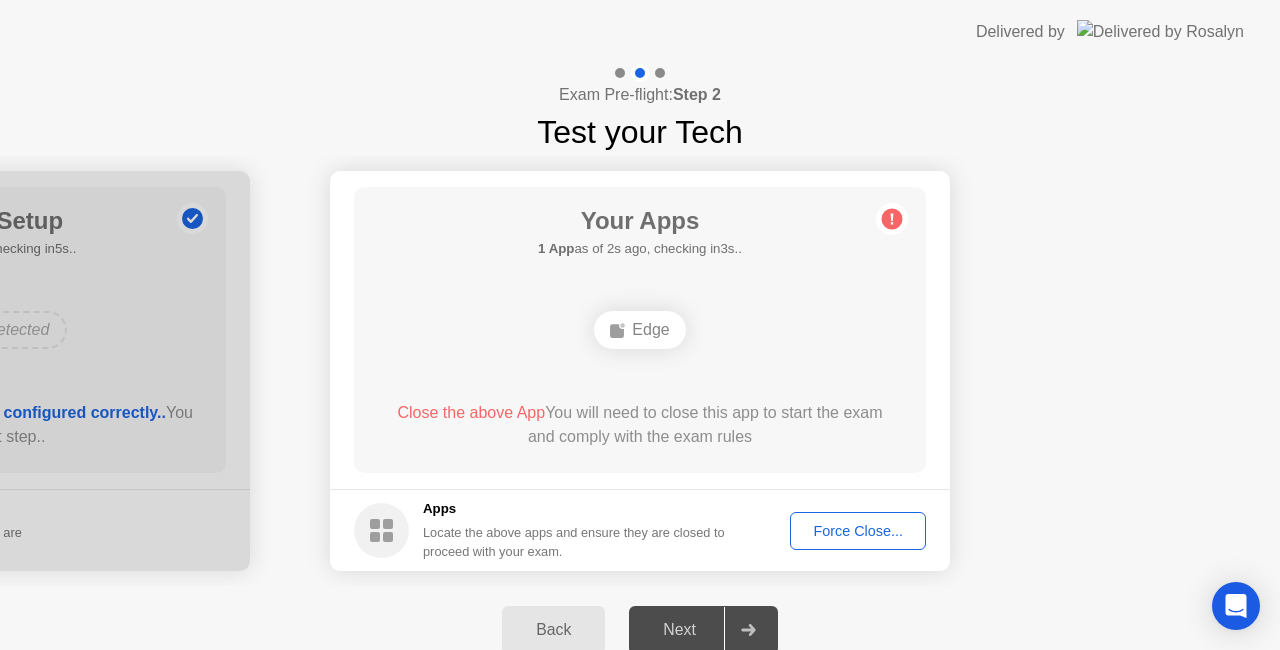 click on "Force Close..." 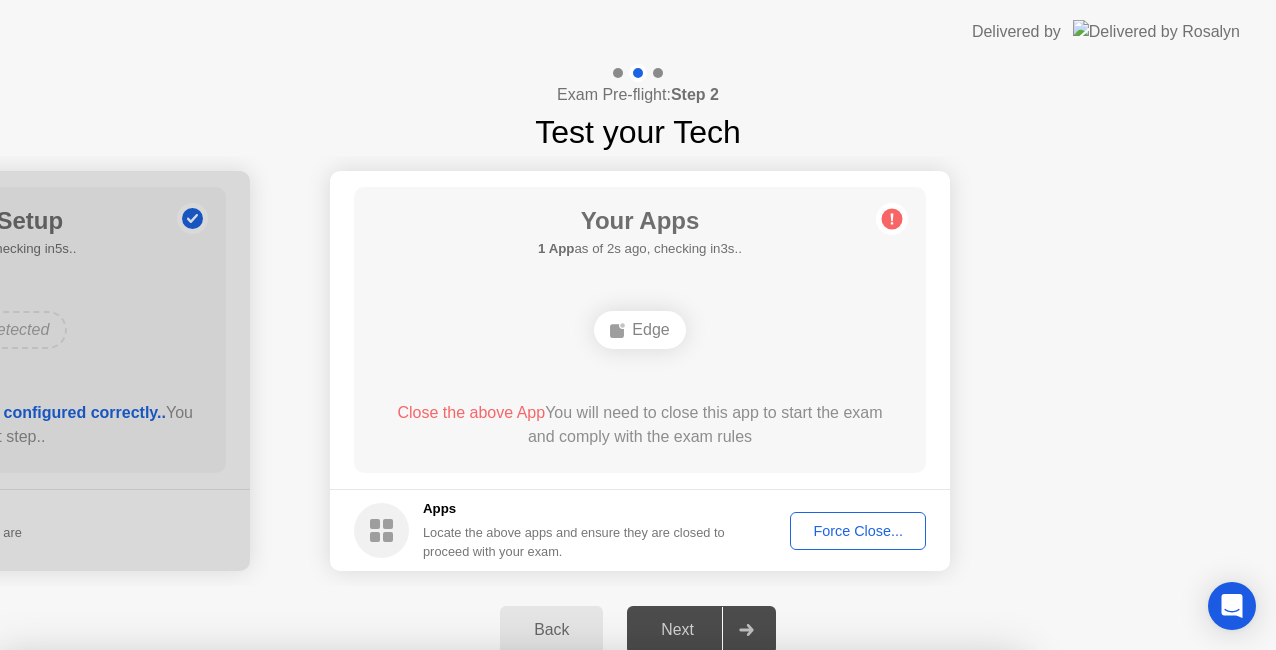click on "Confirm" at bounding box center (577, 926) 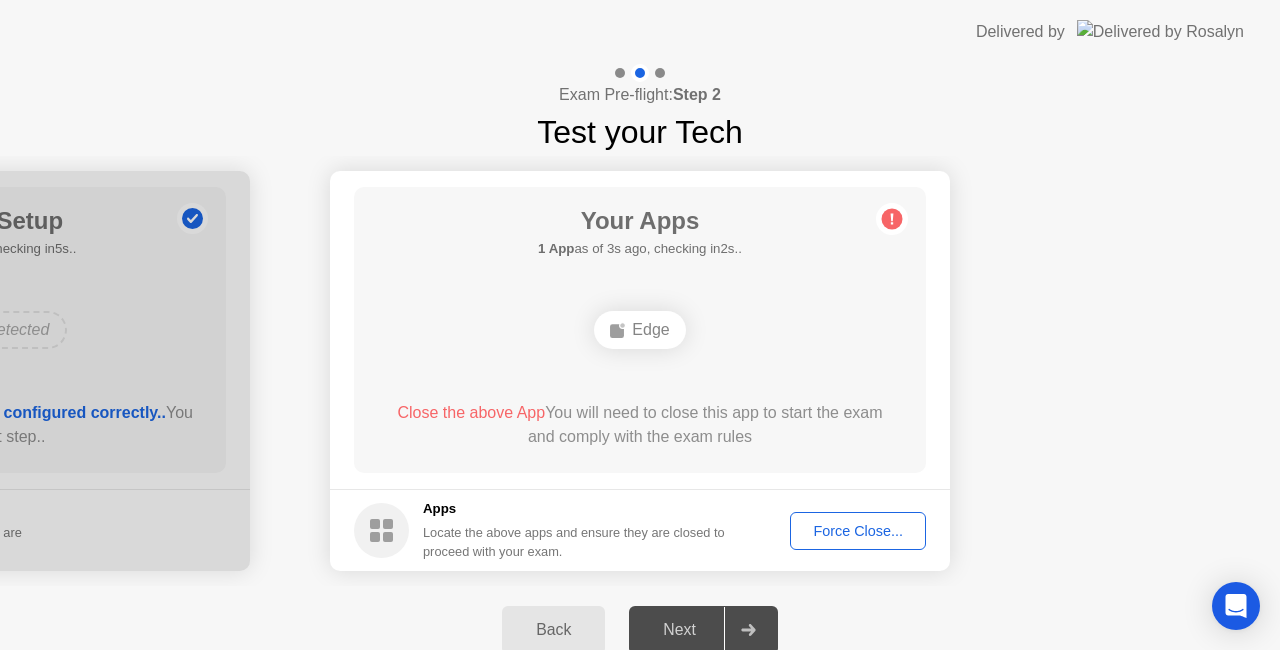 click on "Force Close..." 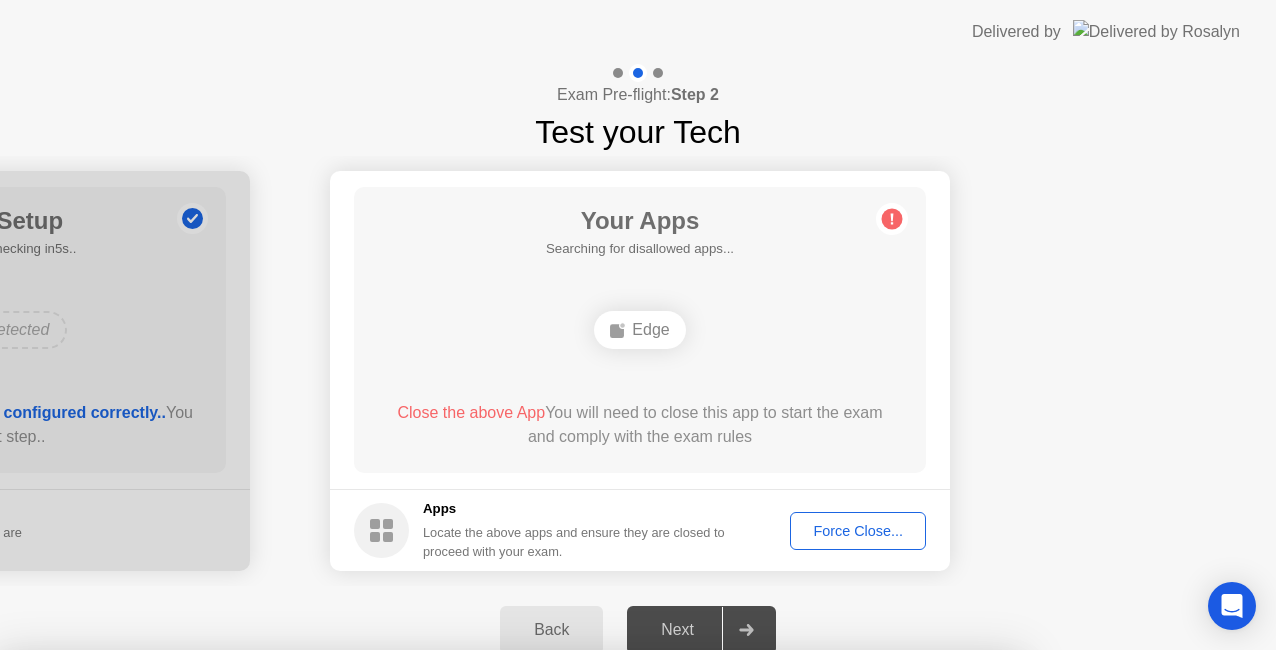 click on "Confirm" at bounding box center [577, 926] 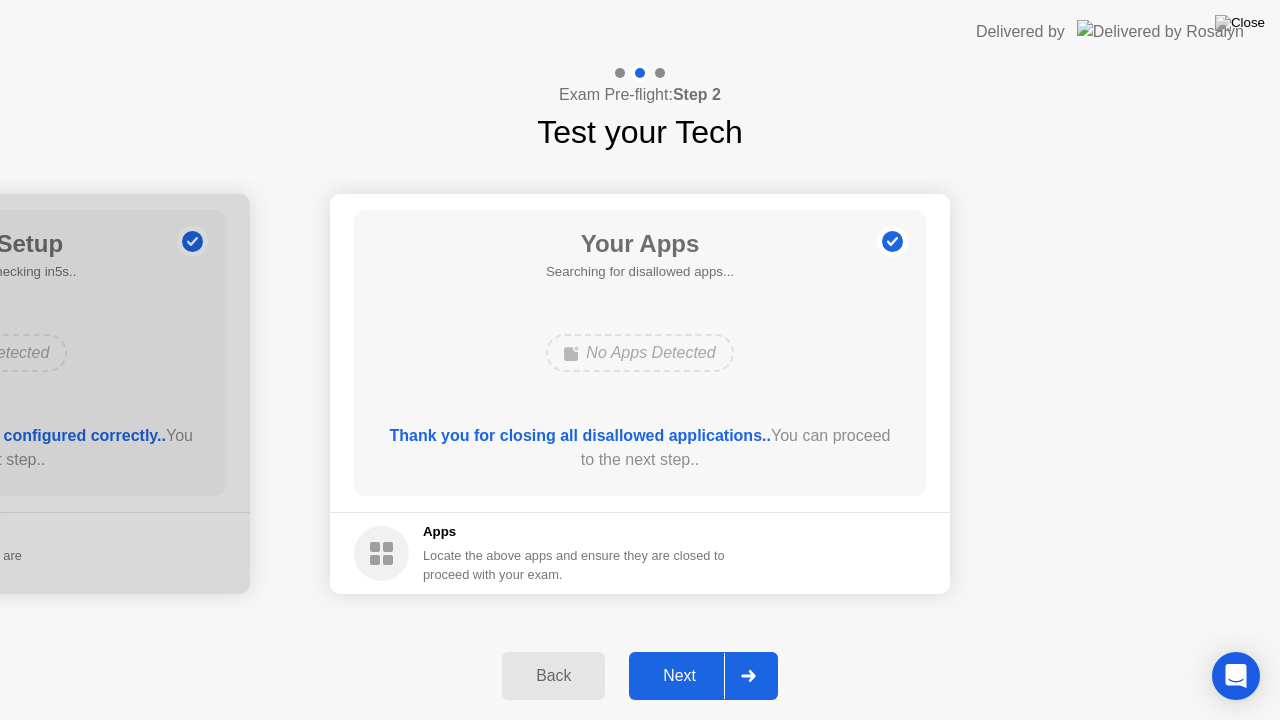 click on "Next" 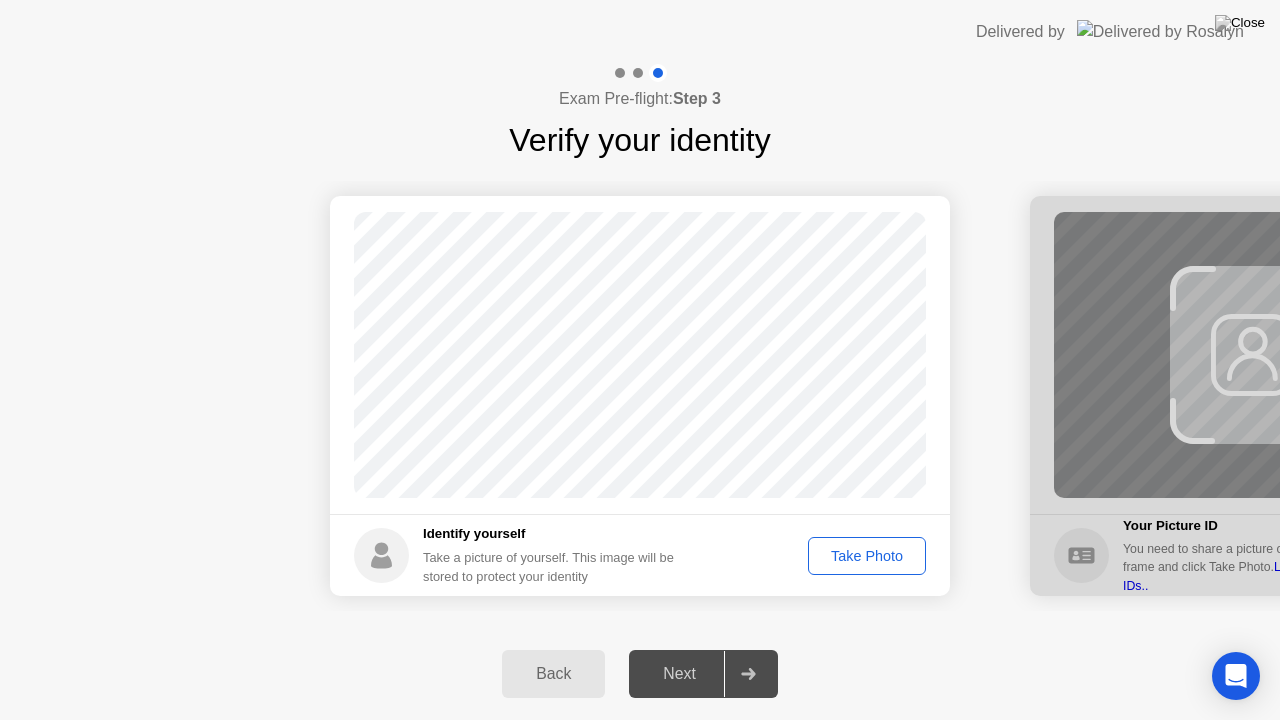 click on "Take Photo" 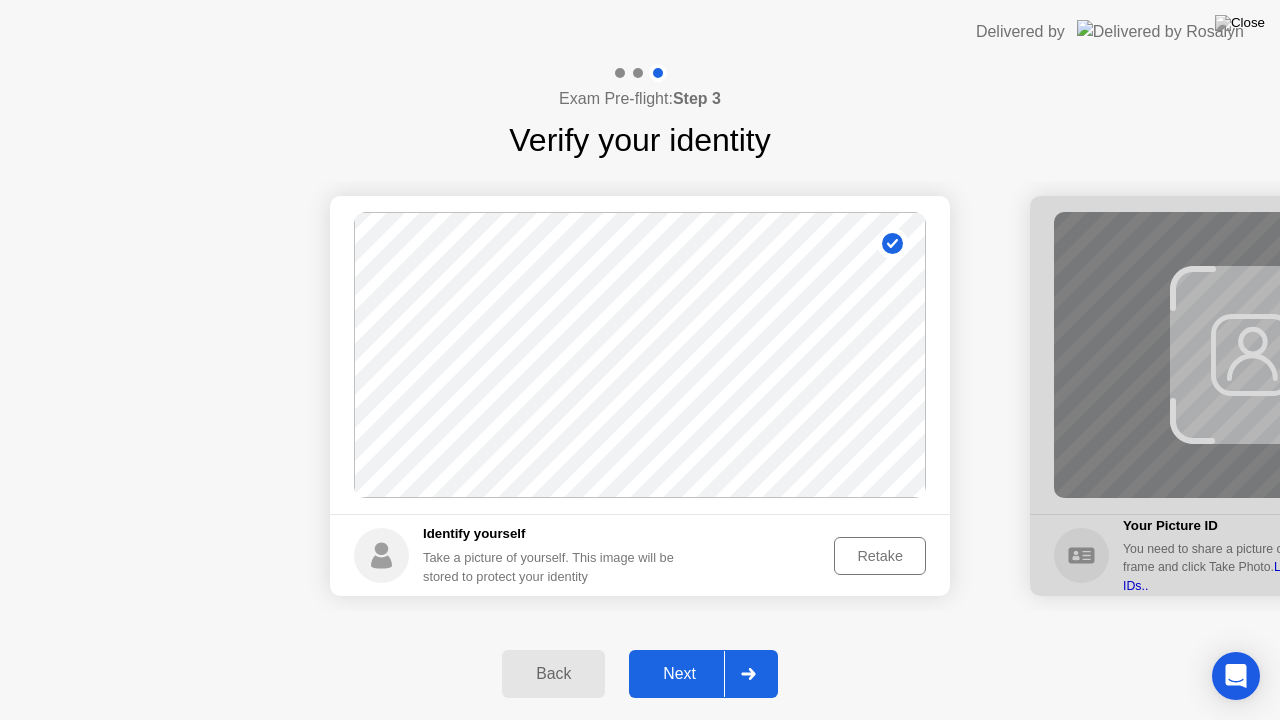 click on "Next" 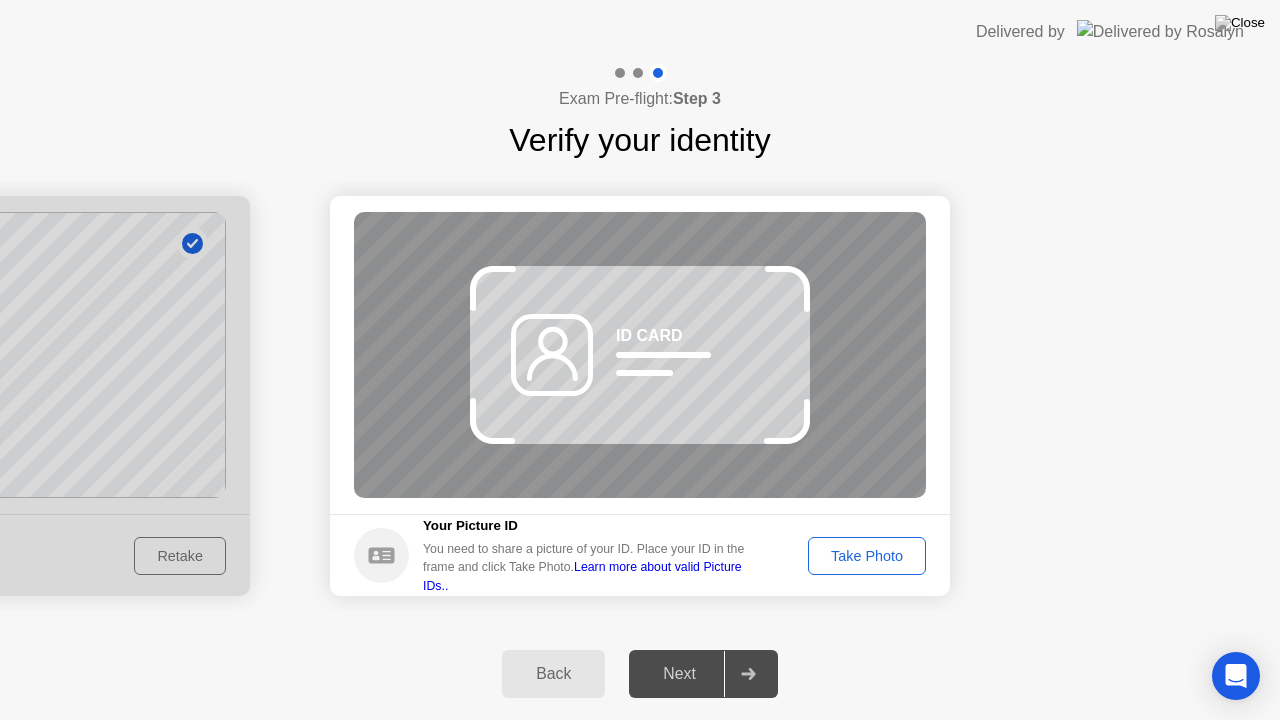 click on "Take Photo" 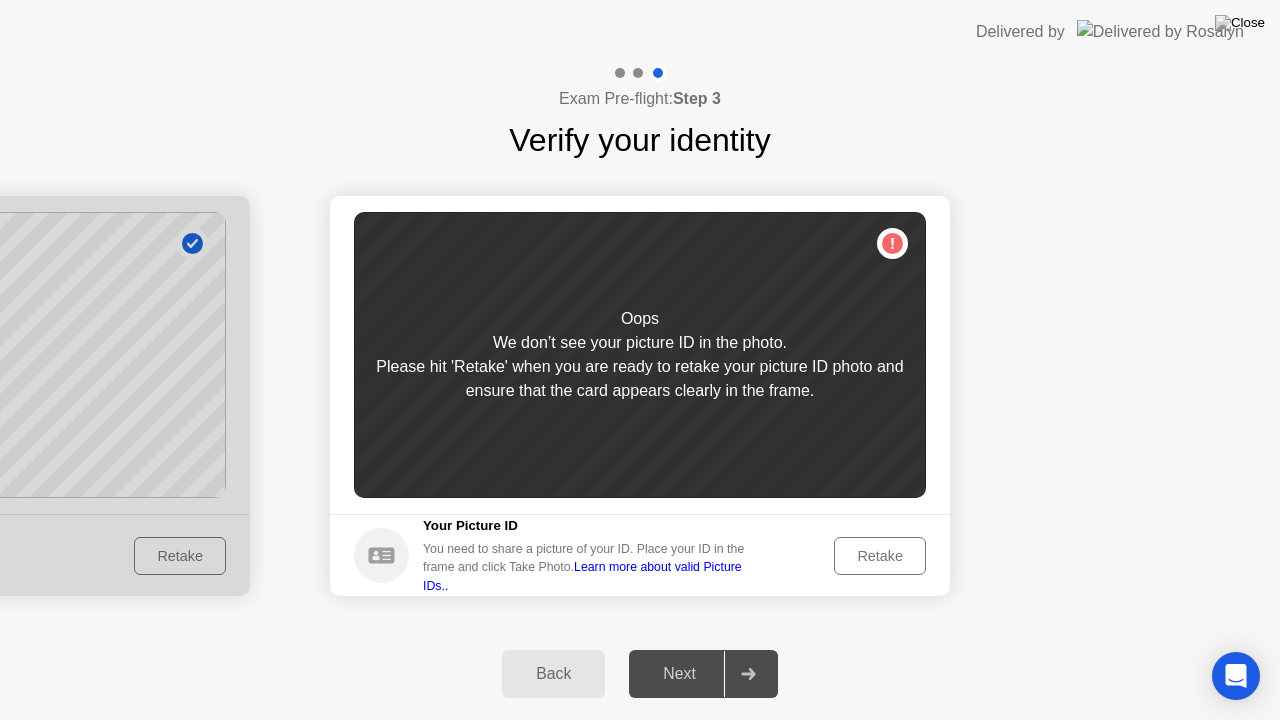 click on "Retake" 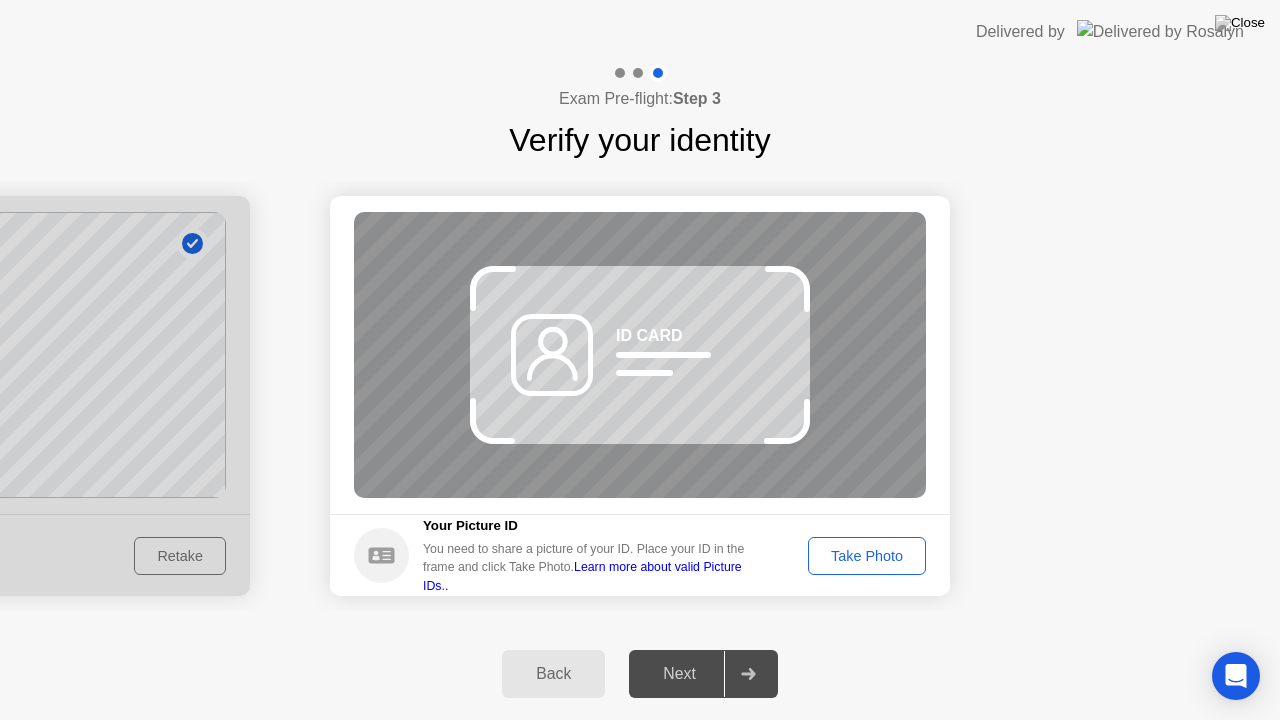 click on "Take Photo" 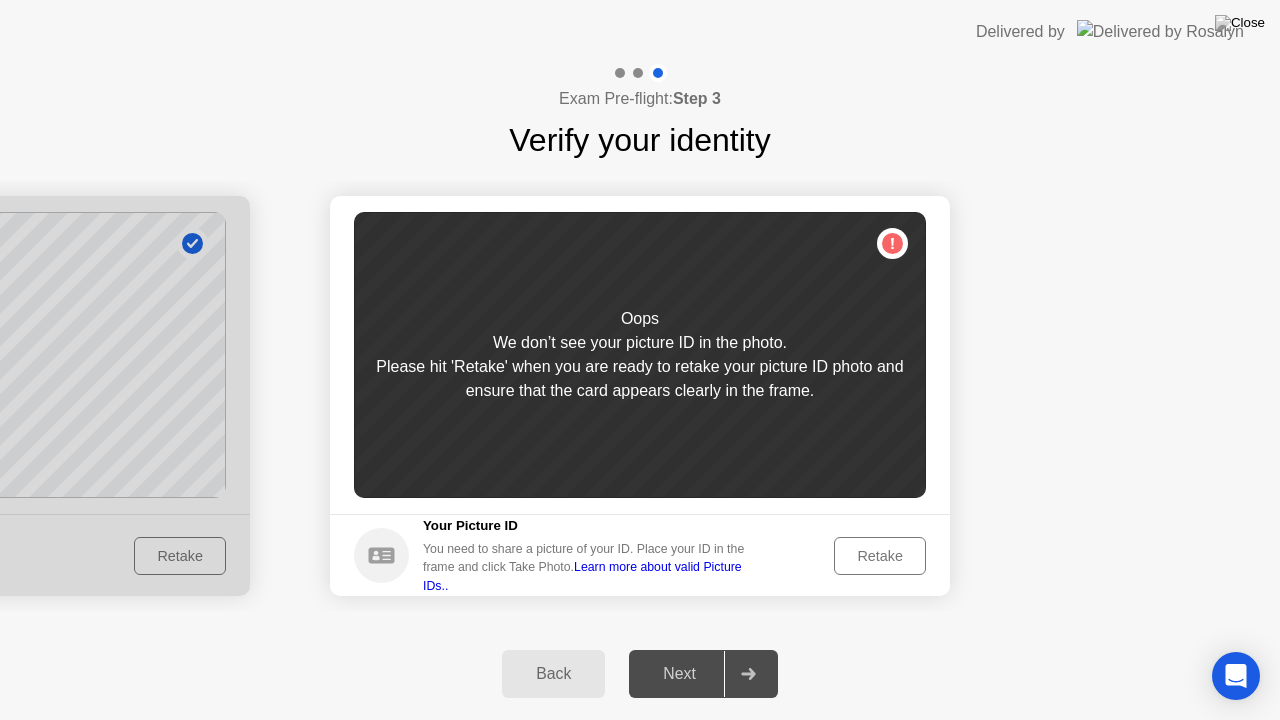 click on "Retake" 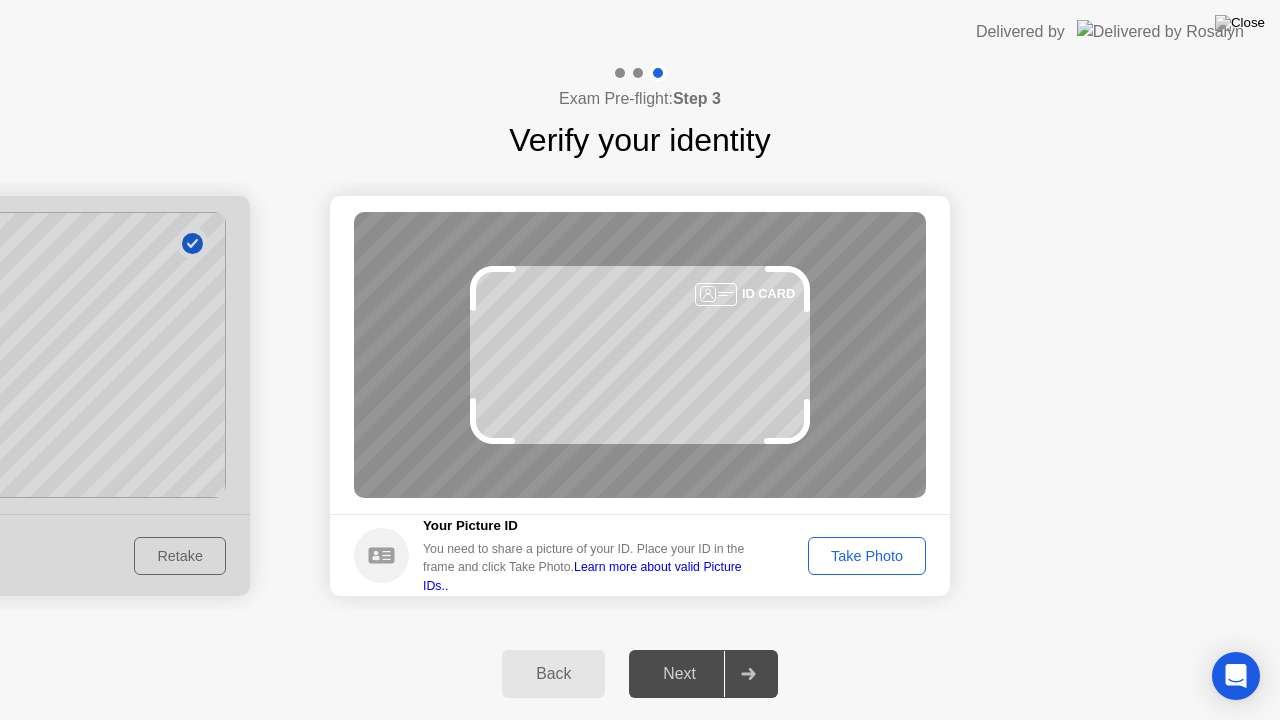 click on "Take Photo" 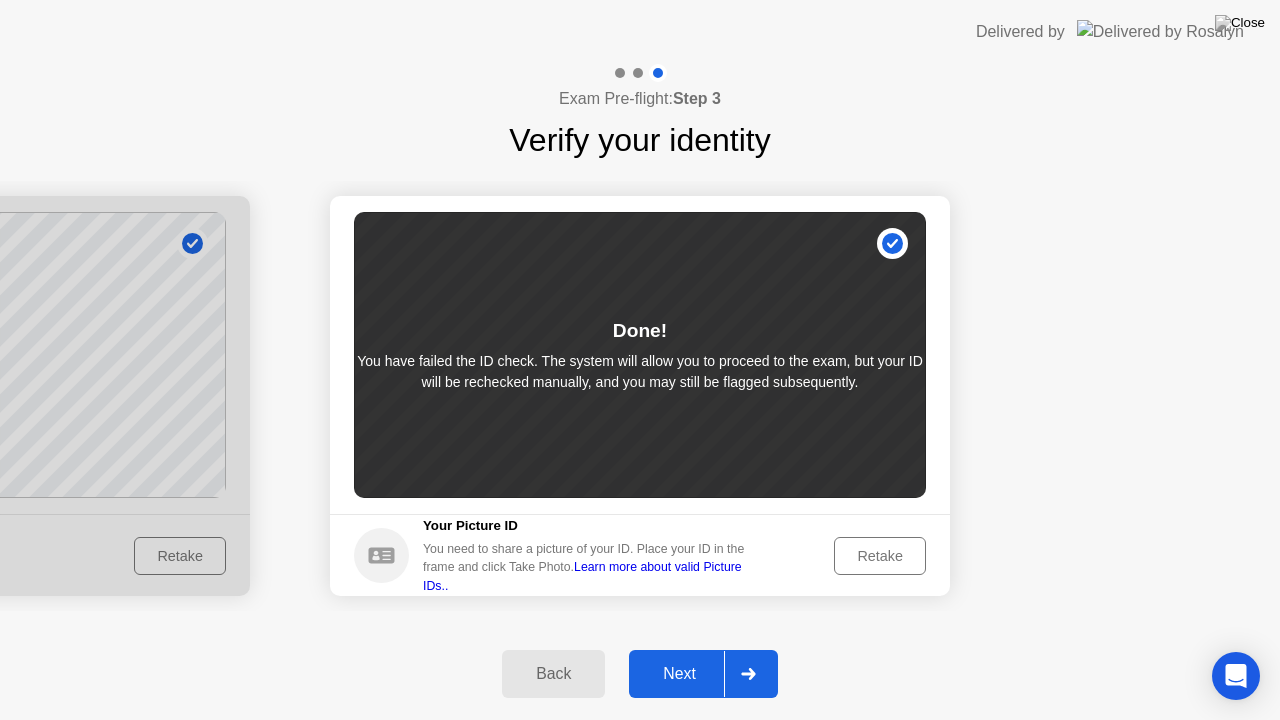 click on "Next" 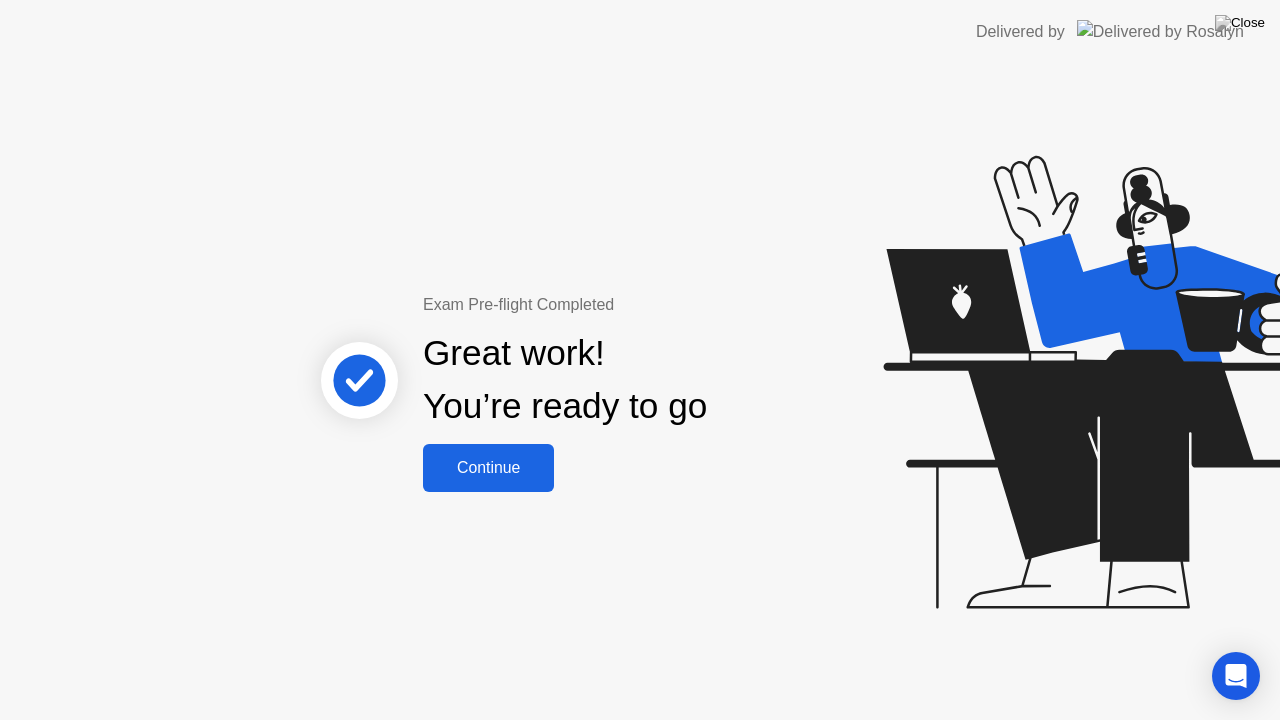 click on "Continue" 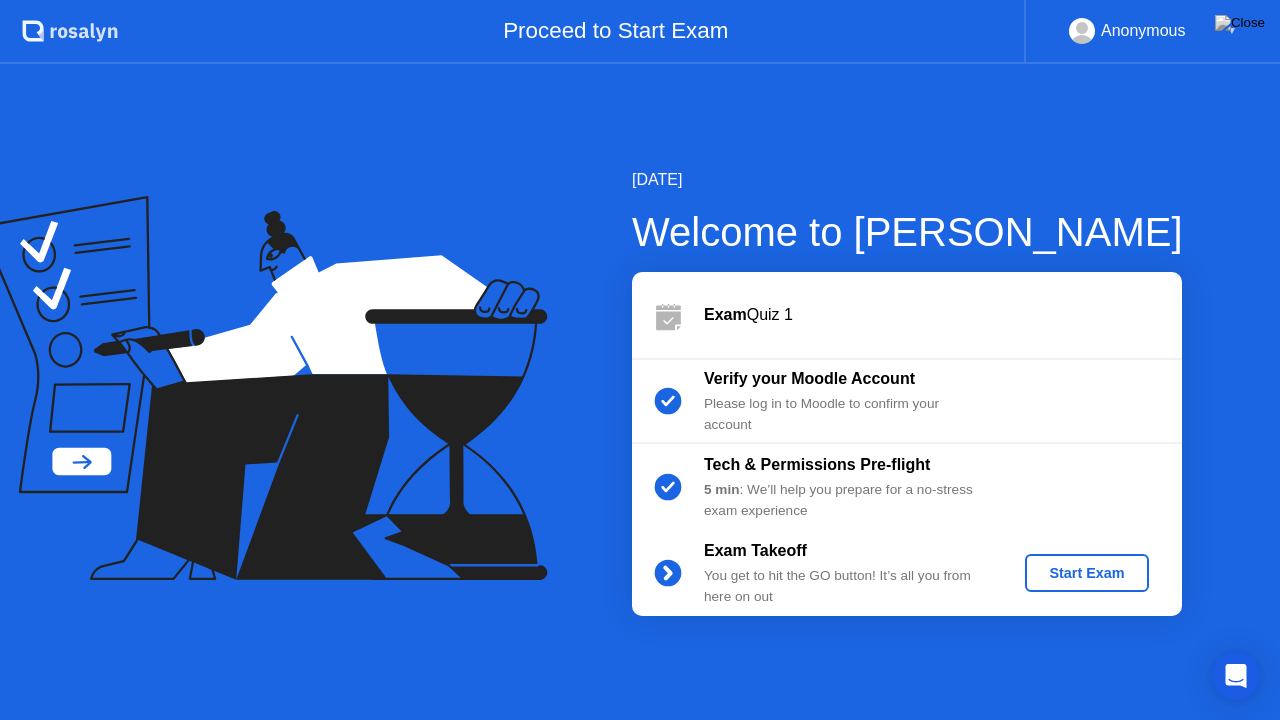 click on "Start Exam" 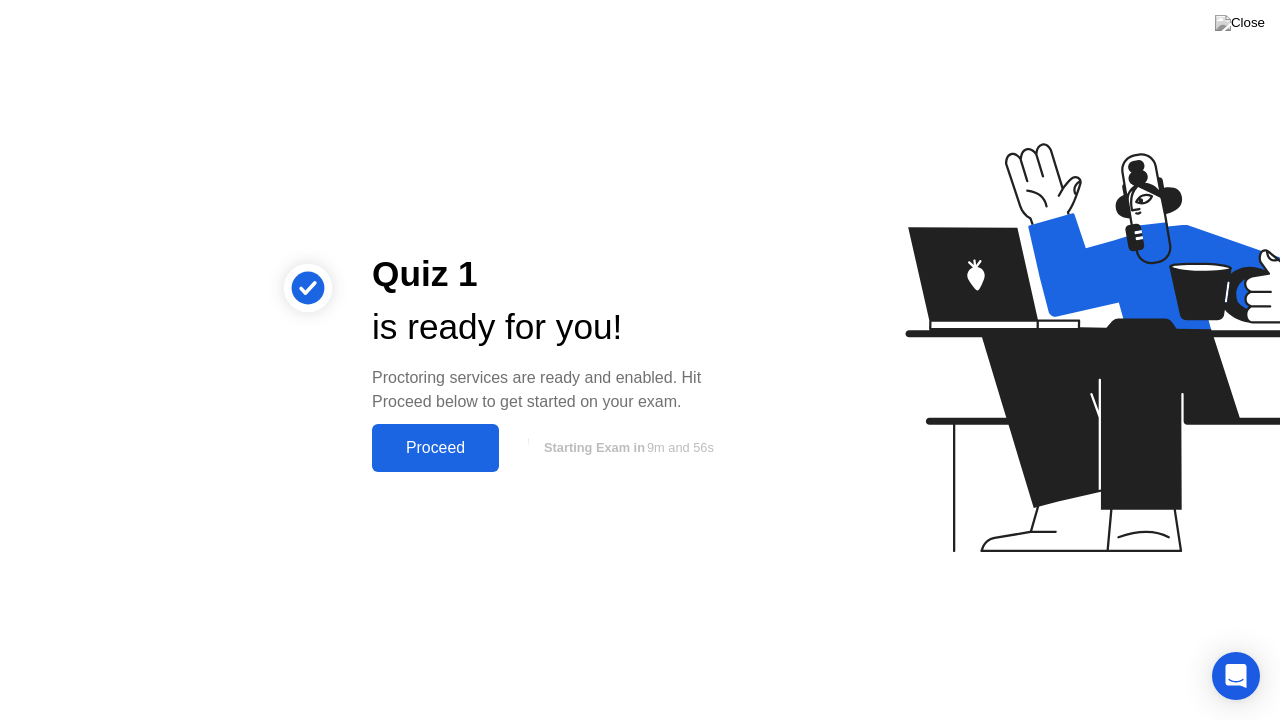 click on "Proceed" 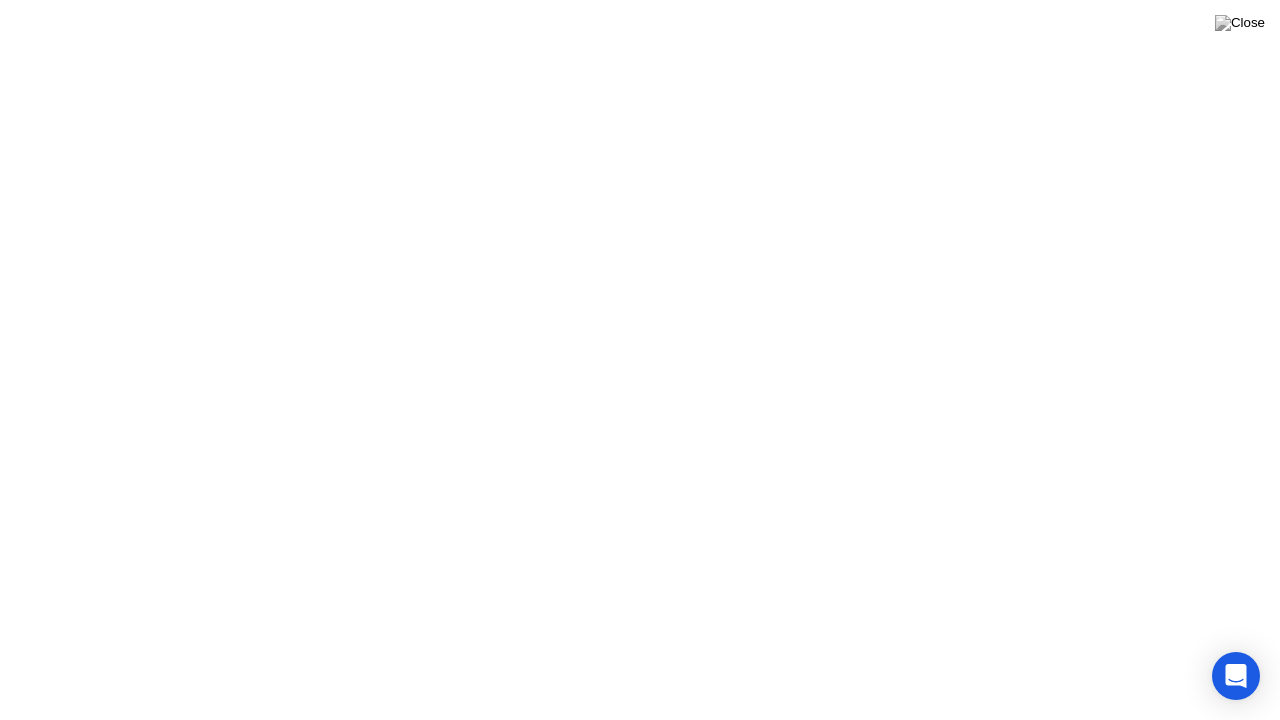 click on "It seems you lost your internet connection. You have  28 seconds to reconnect in order to continue with your exam." 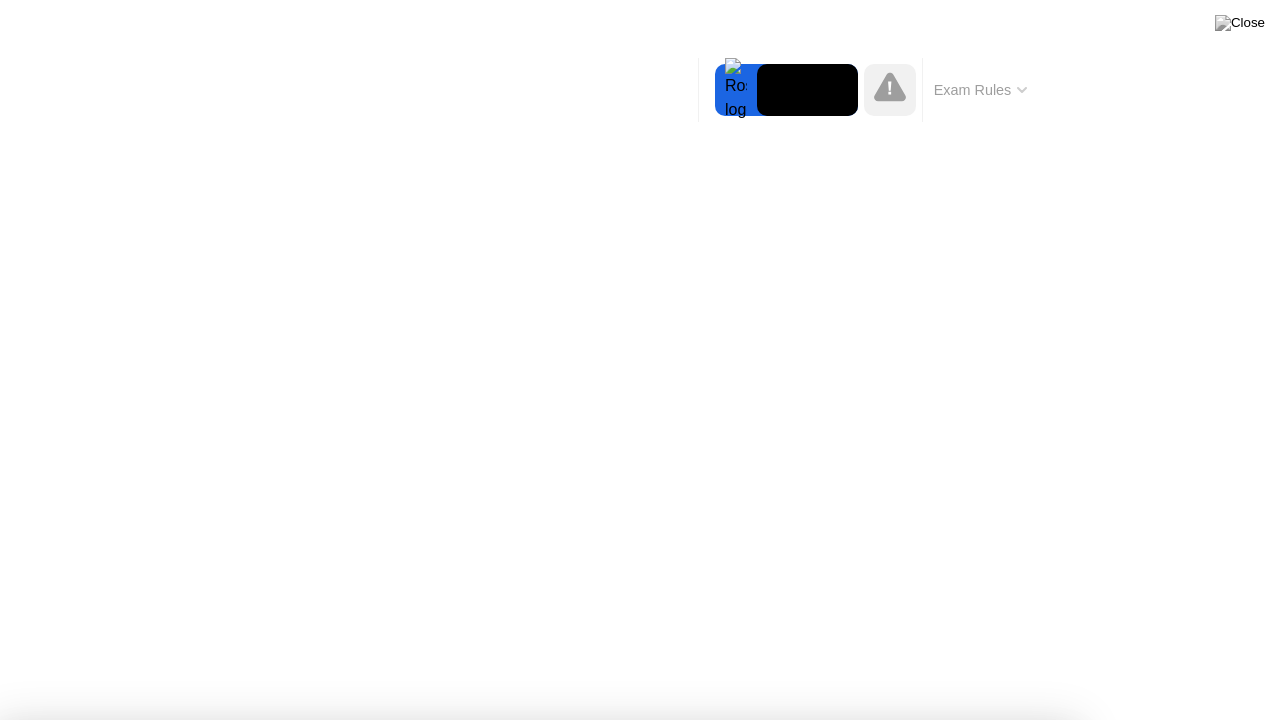 click on "Continue" at bounding box center (598, 1120) 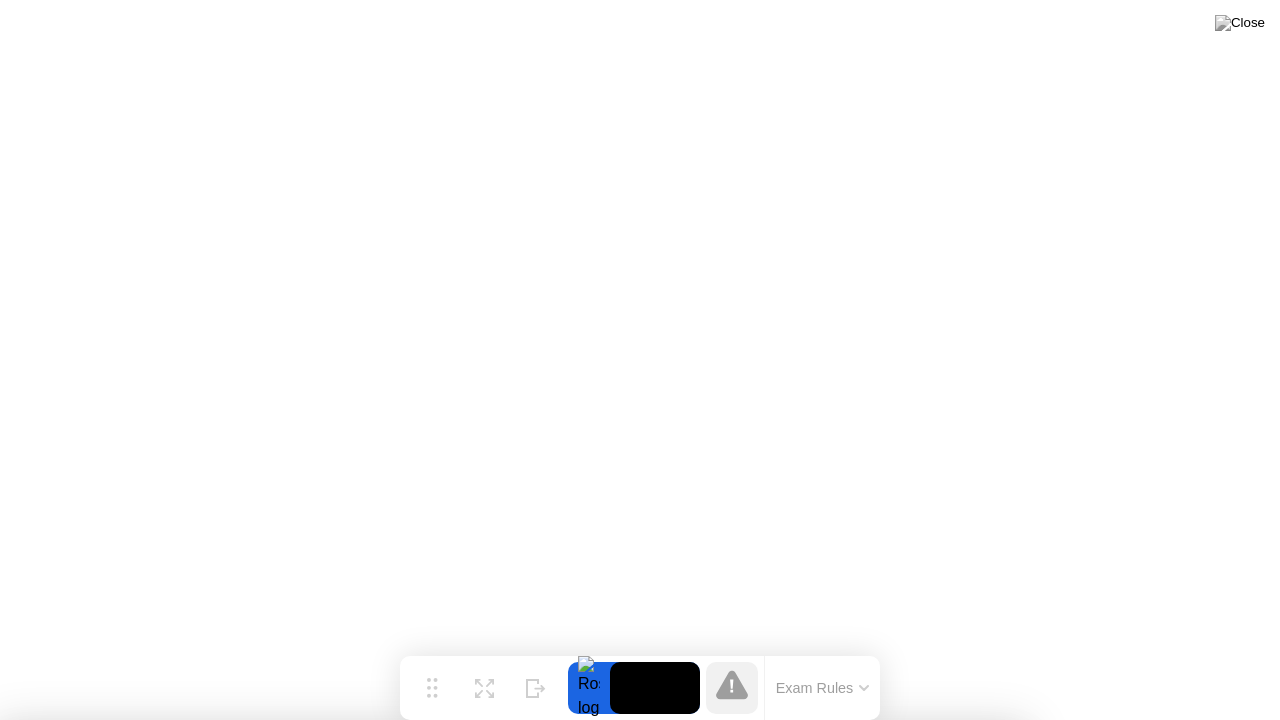 click on "Yes" at bounding box center (464, 833) 